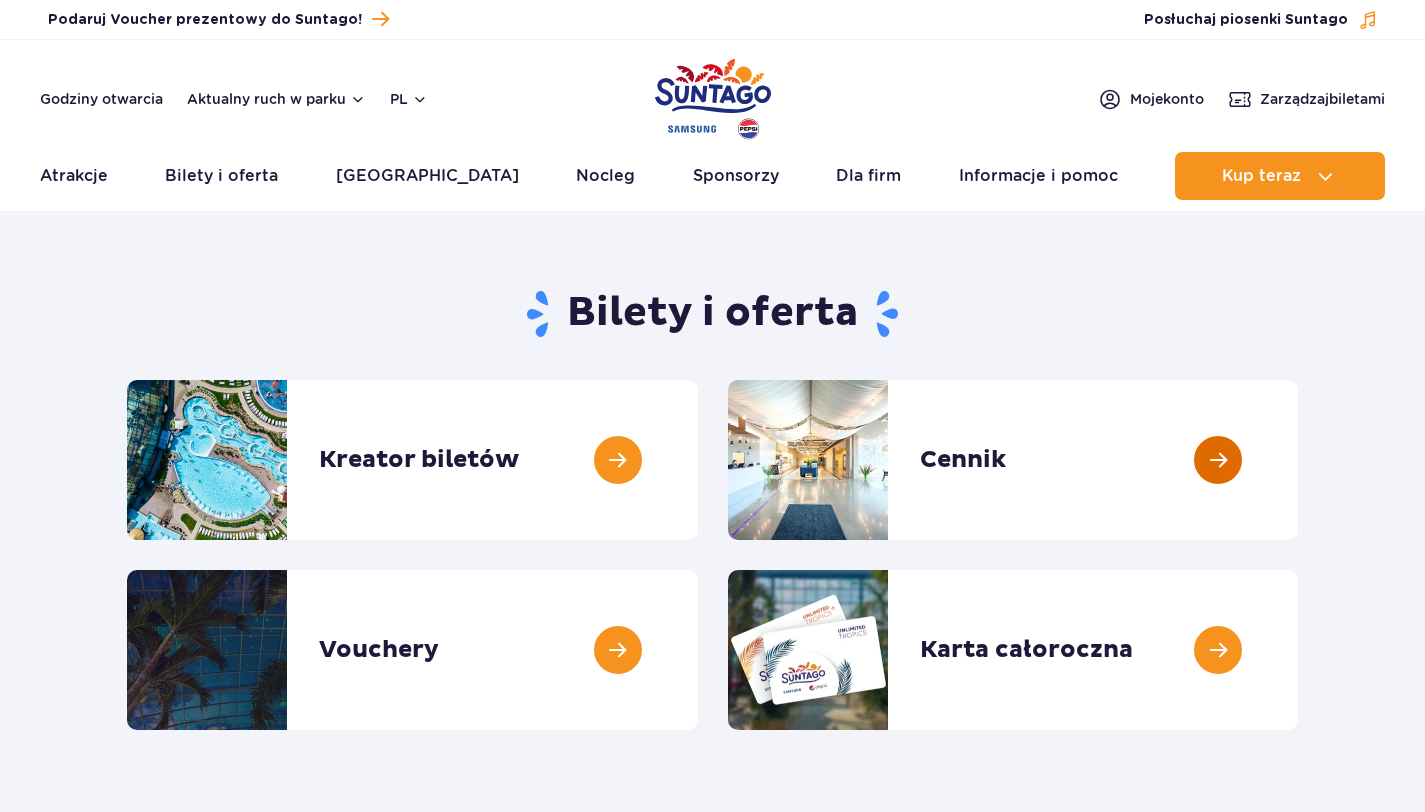 scroll, scrollTop: 0, scrollLeft: 0, axis: both 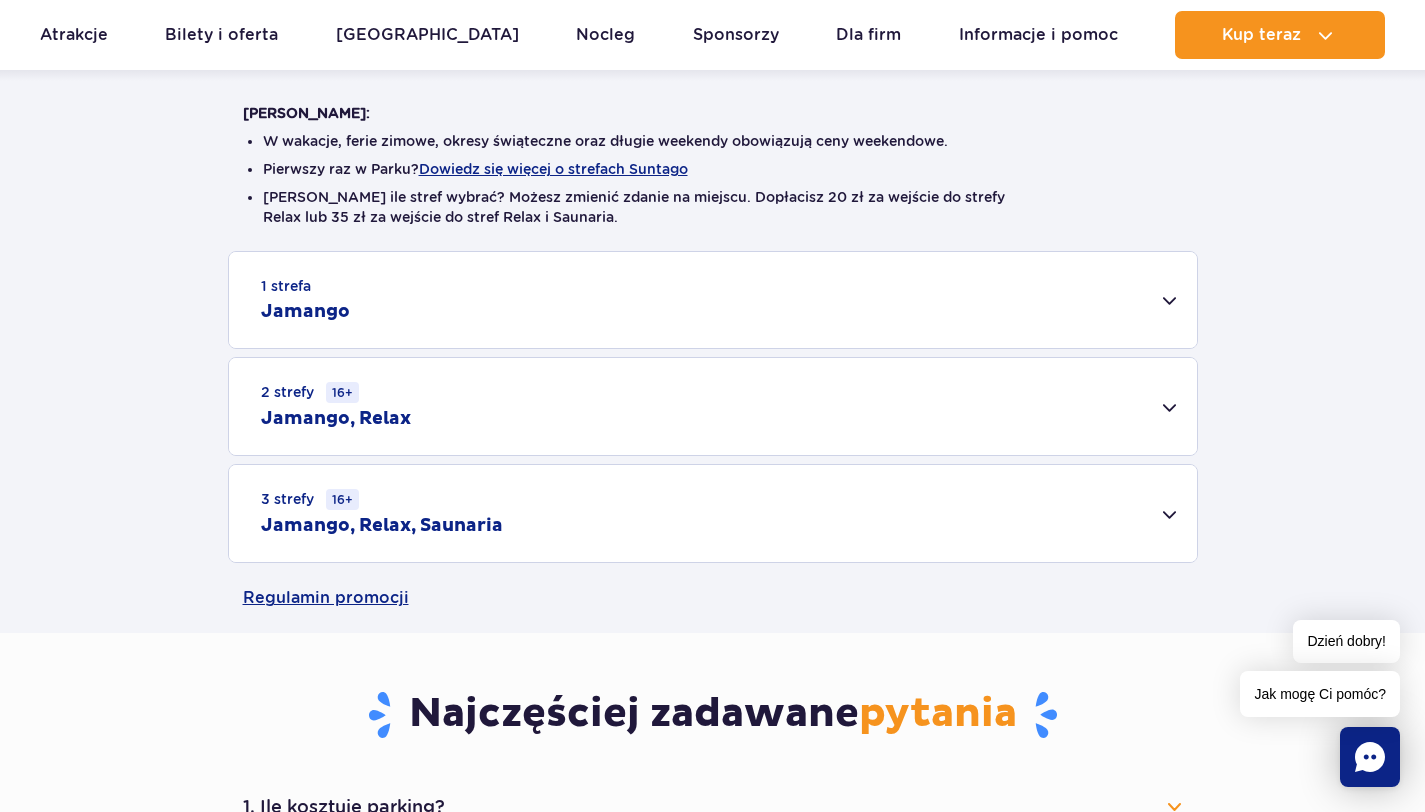 click on "1 strefa
Jamango" at bounding box center [713, 300] 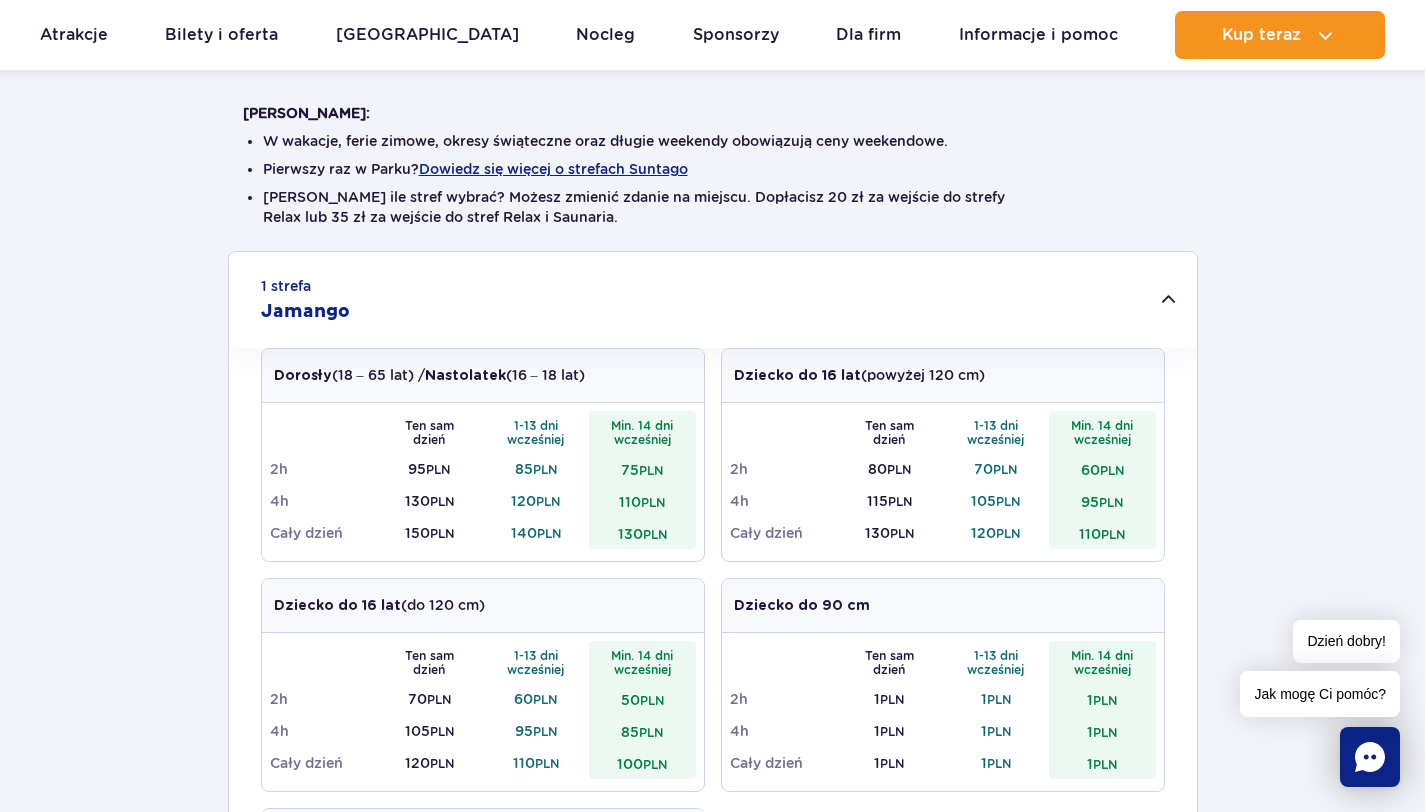 drag, startPoint x: 538, startPoint y: 500, endPoint x: 508, endPoint y: 502, distance: 30.066593 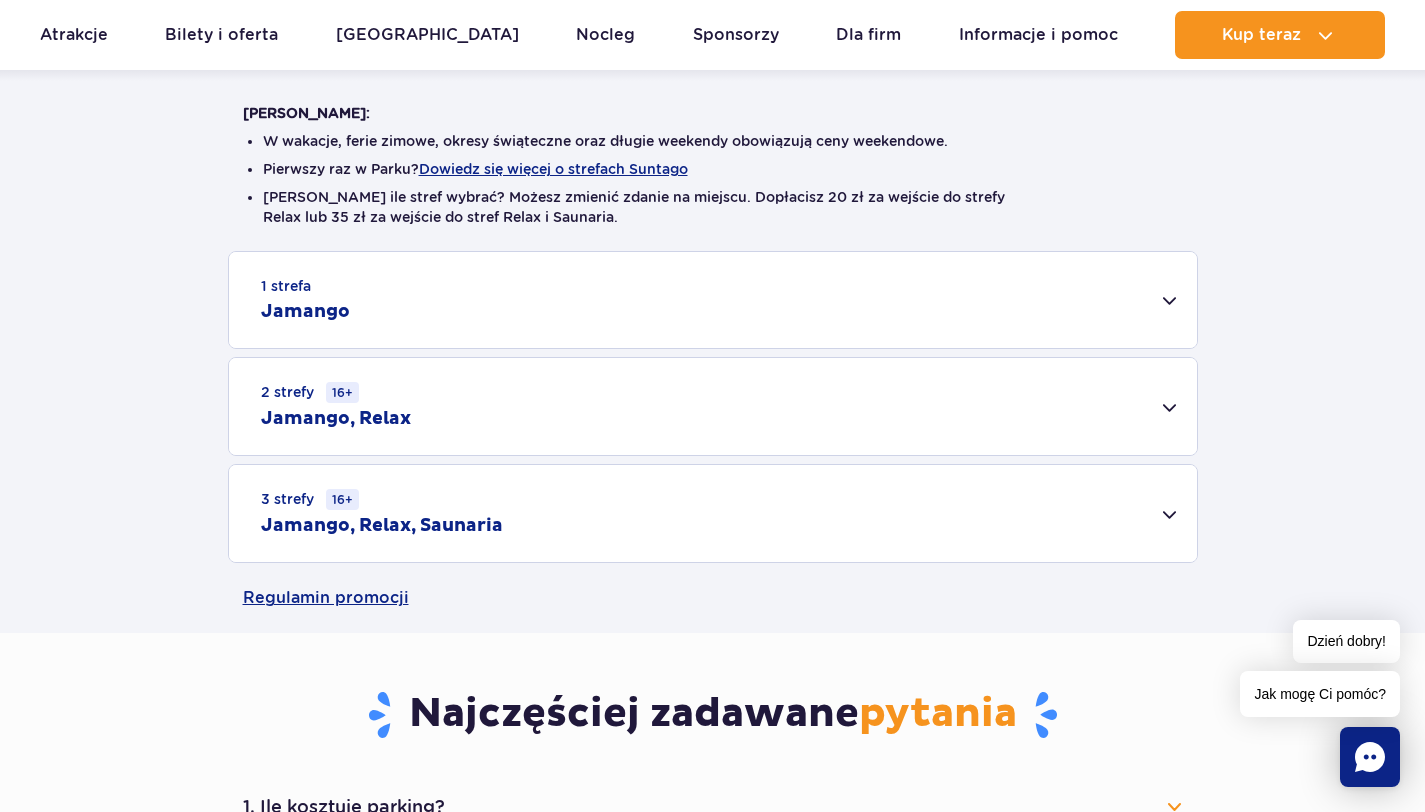 click on "2 strefy  16+
Jamango, Relax" at bounding box center [713, 406] 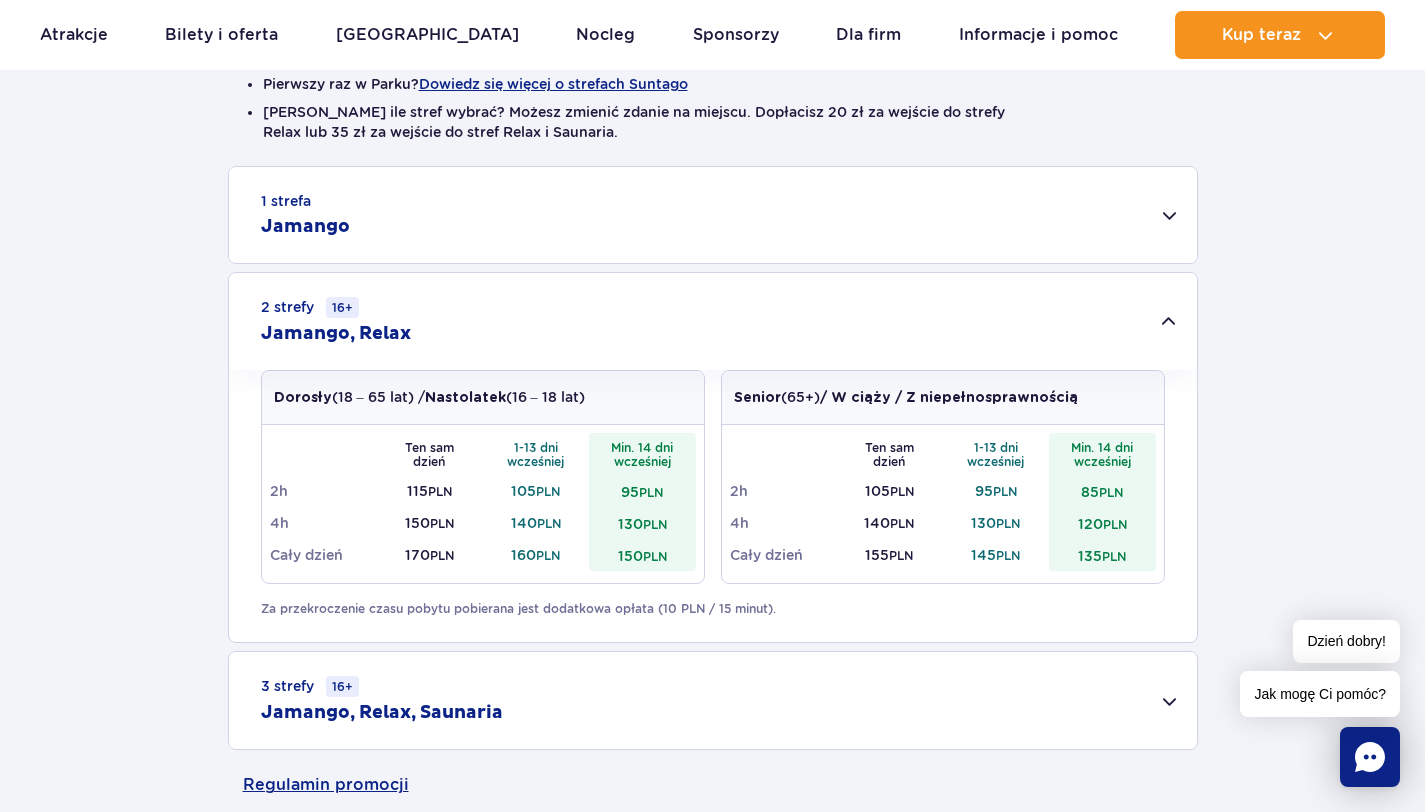 scroll, scrollTop: 653, scrollLeft: 0, axis: vertical 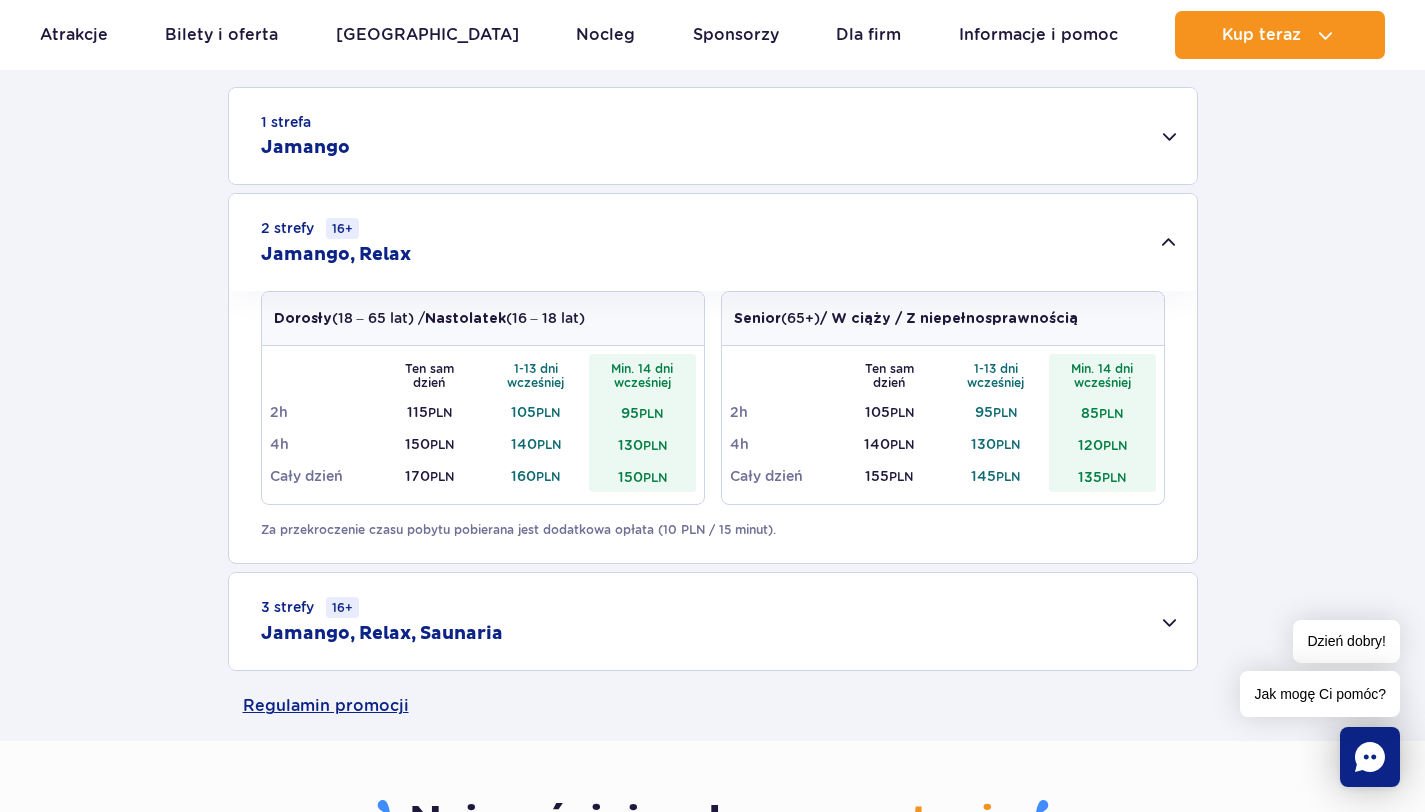 click on "3 strefy  16+
Jamango, Relax, Saunaria" at bounding box center (713, 621) 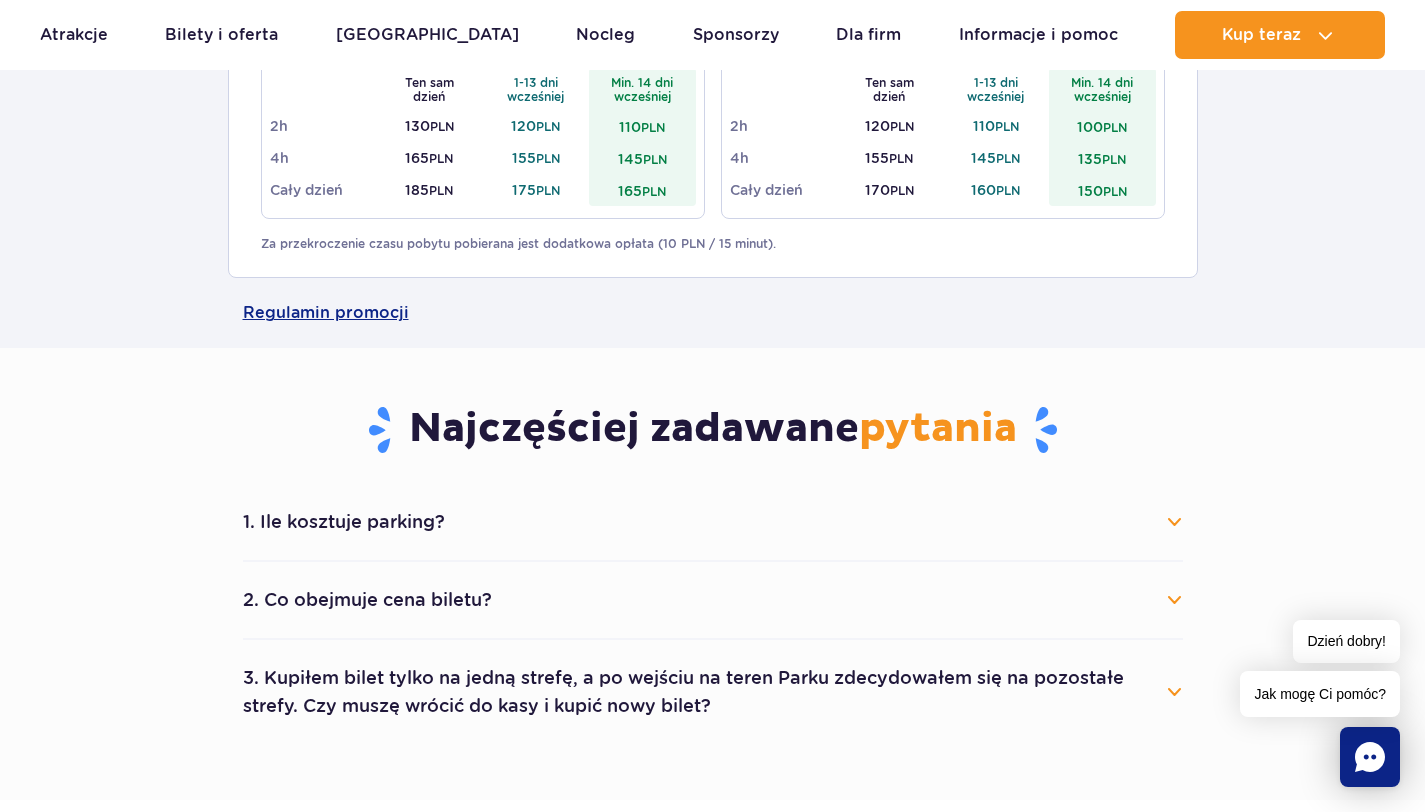 scroll, scrollTop: 1331, scrollLeft: 0, axis: vertical 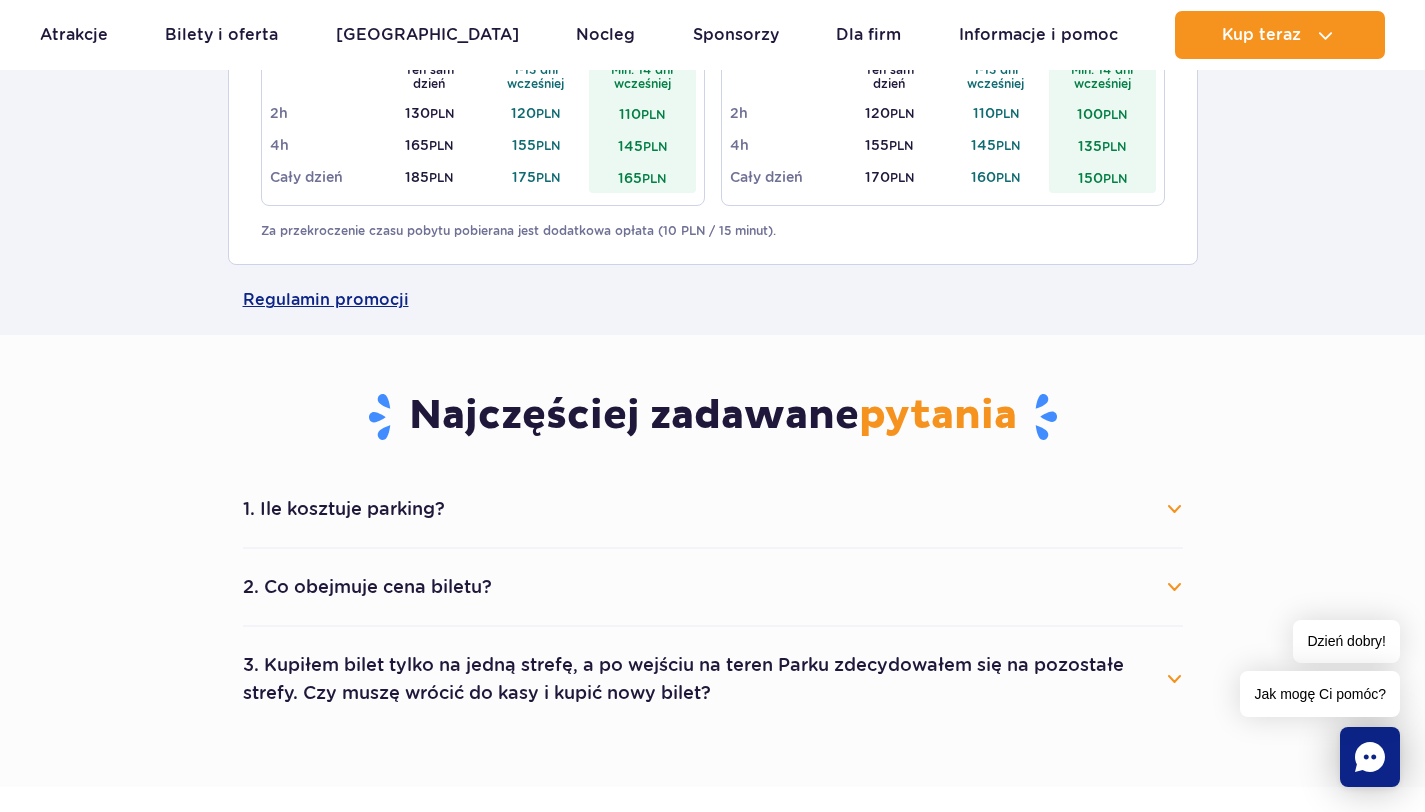 click on "2. Co obejmuje cena biletu?" at bounding box center (713, 587) 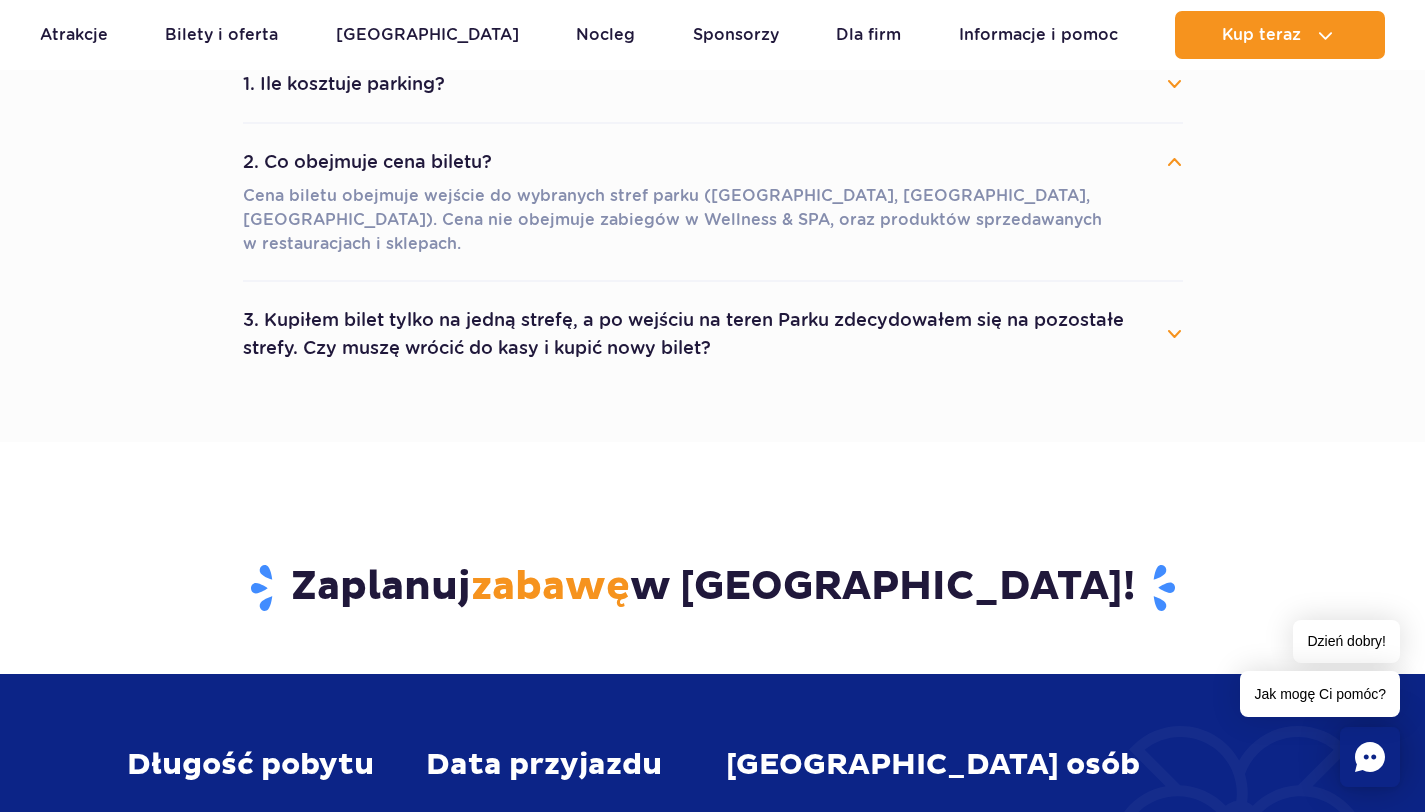 scroll, scrollTop: 1332, scrollLeft: 0, axis: vertical 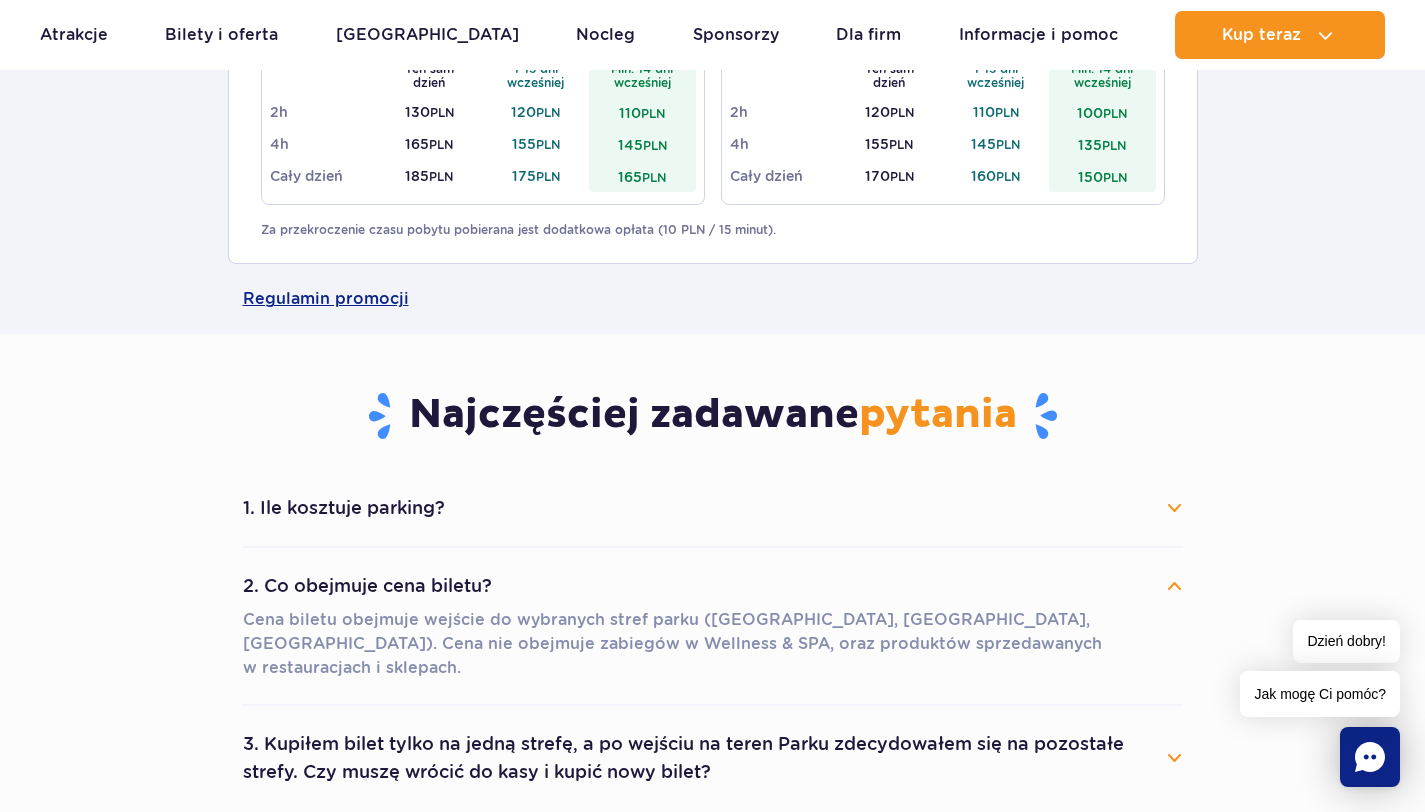 click on "2. Co obejmuje cena biletu?" at bounding box center (713, 586) 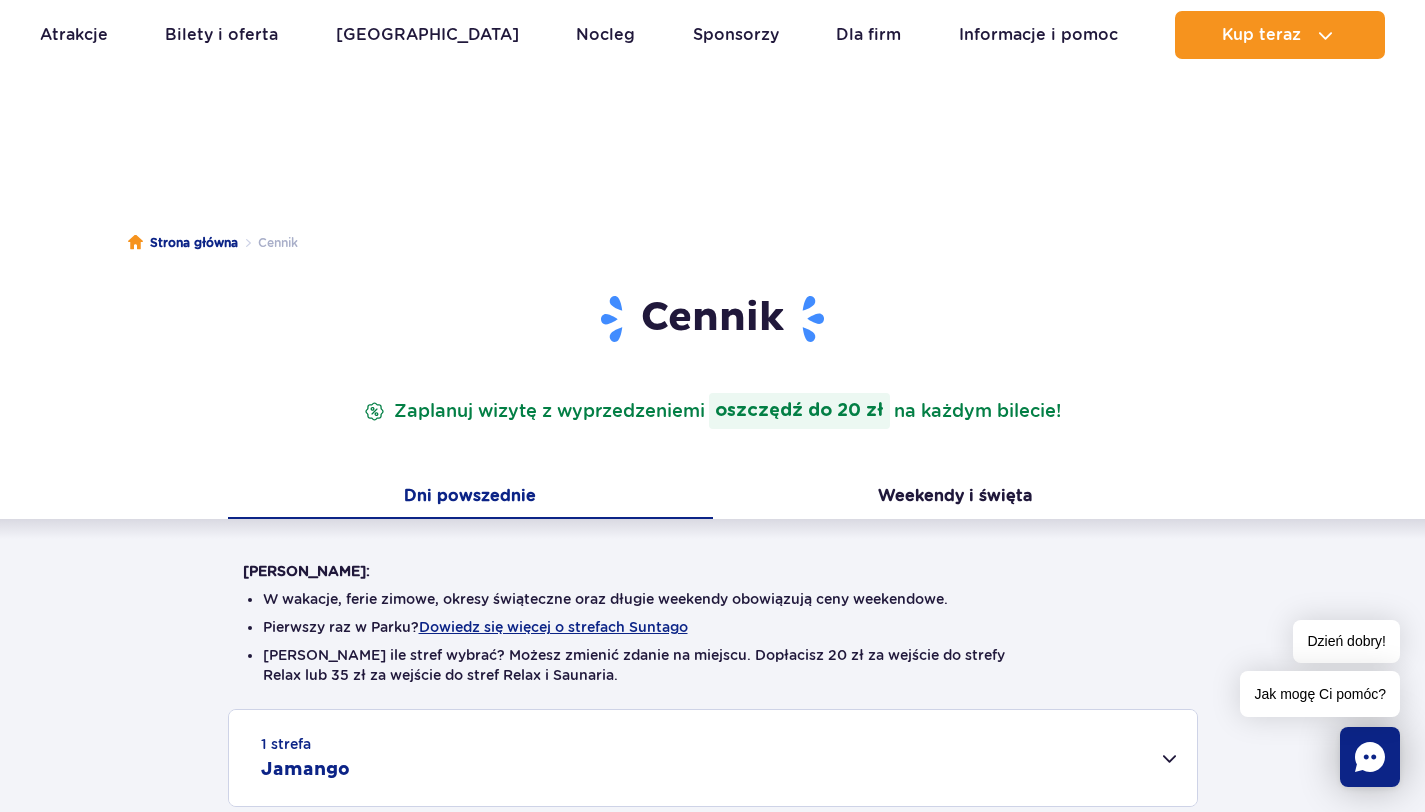 scroll, scrollTop: 44, scrollLeft: 0, axis: vertical 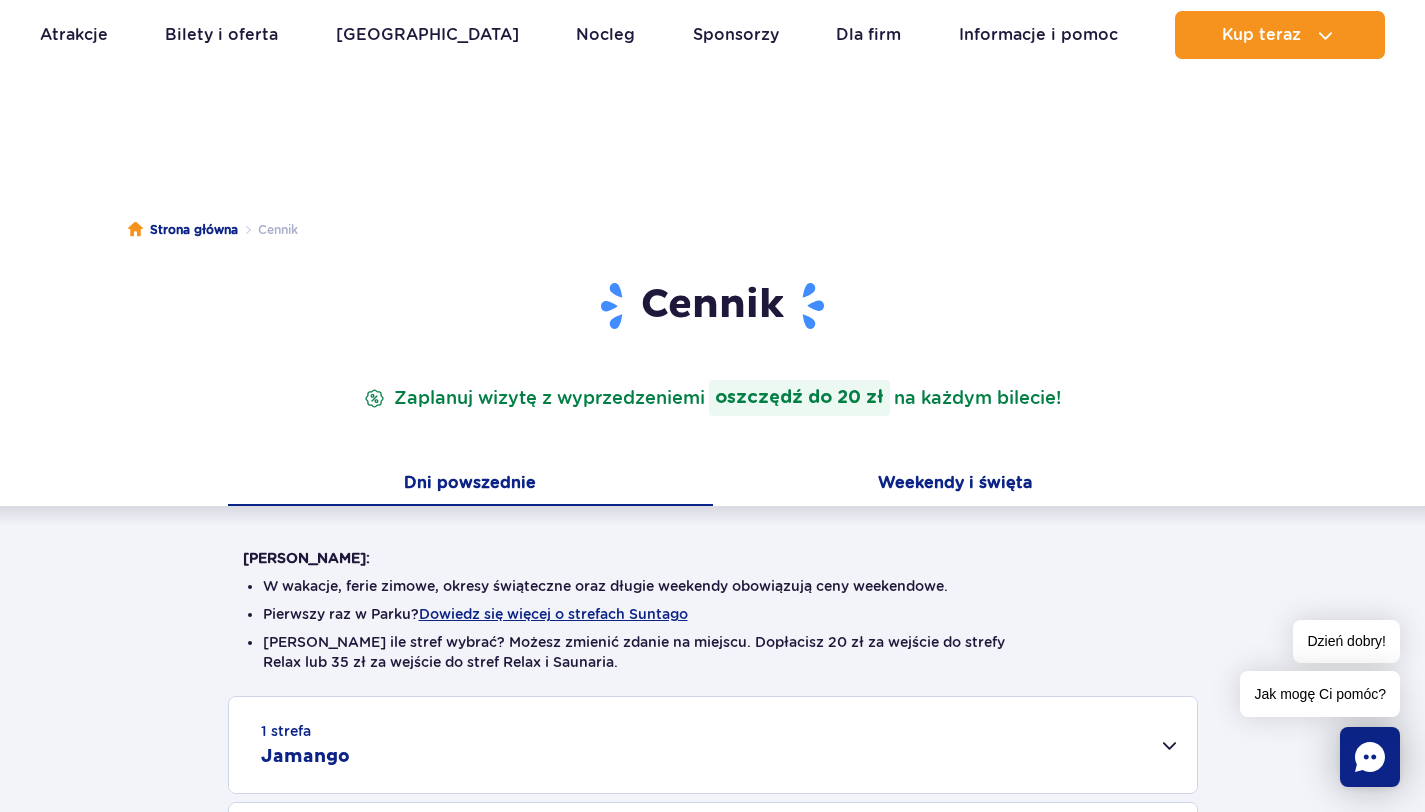 click on "Weekendy i święta" at bounding box center (955, 485) 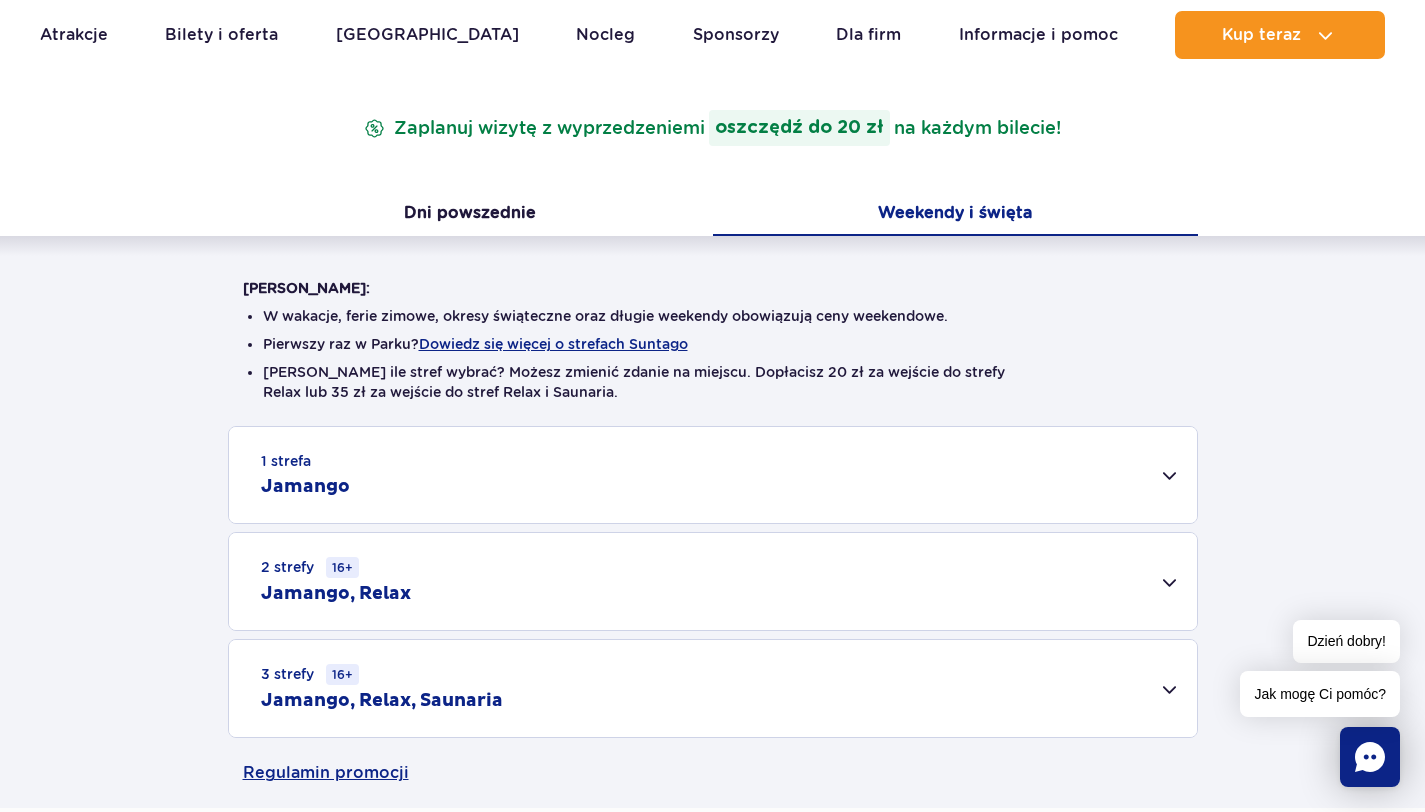 scroll, scrollTop: 416, scrollLeft: 0, axis: vertical 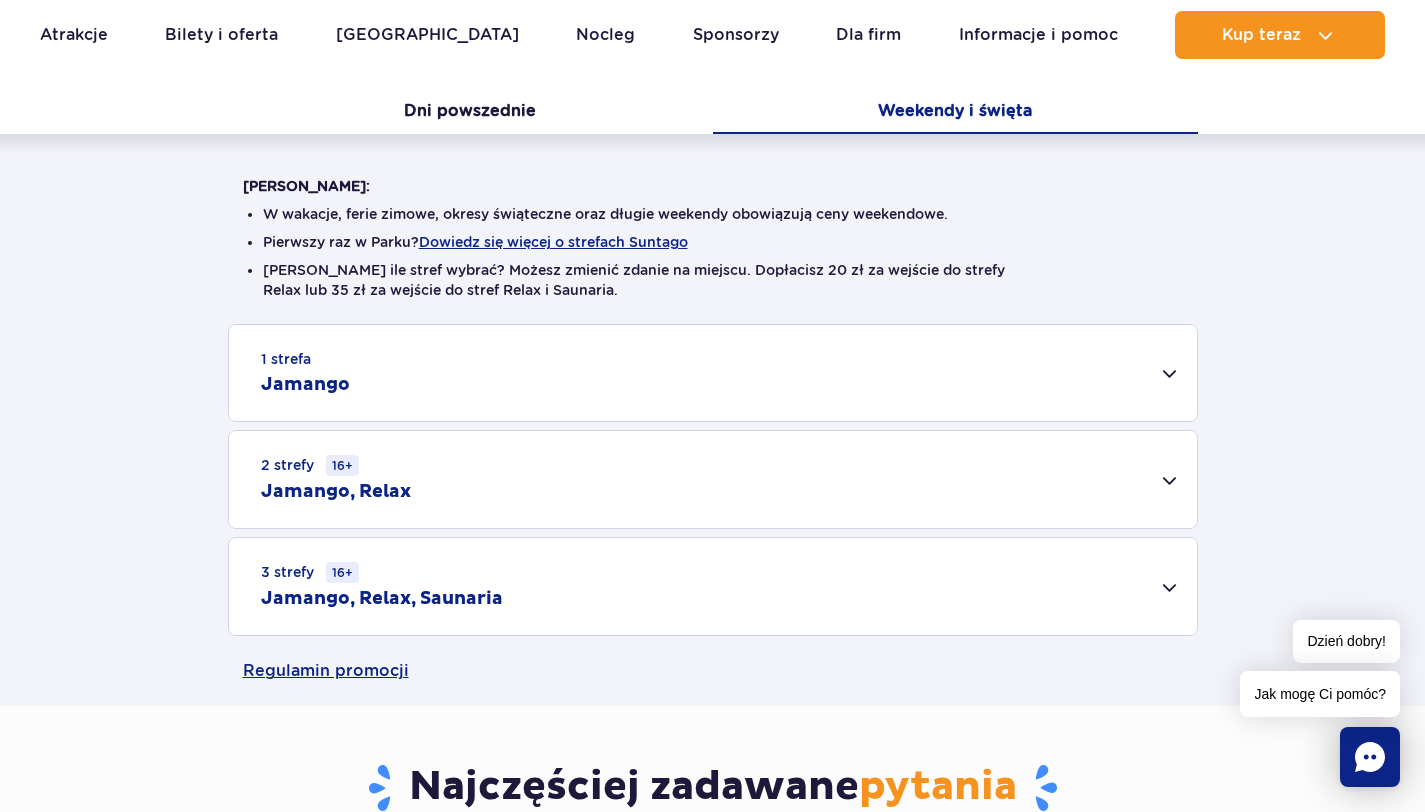 click on "1 strefa
Jamango" at bounding box center [713, 373] 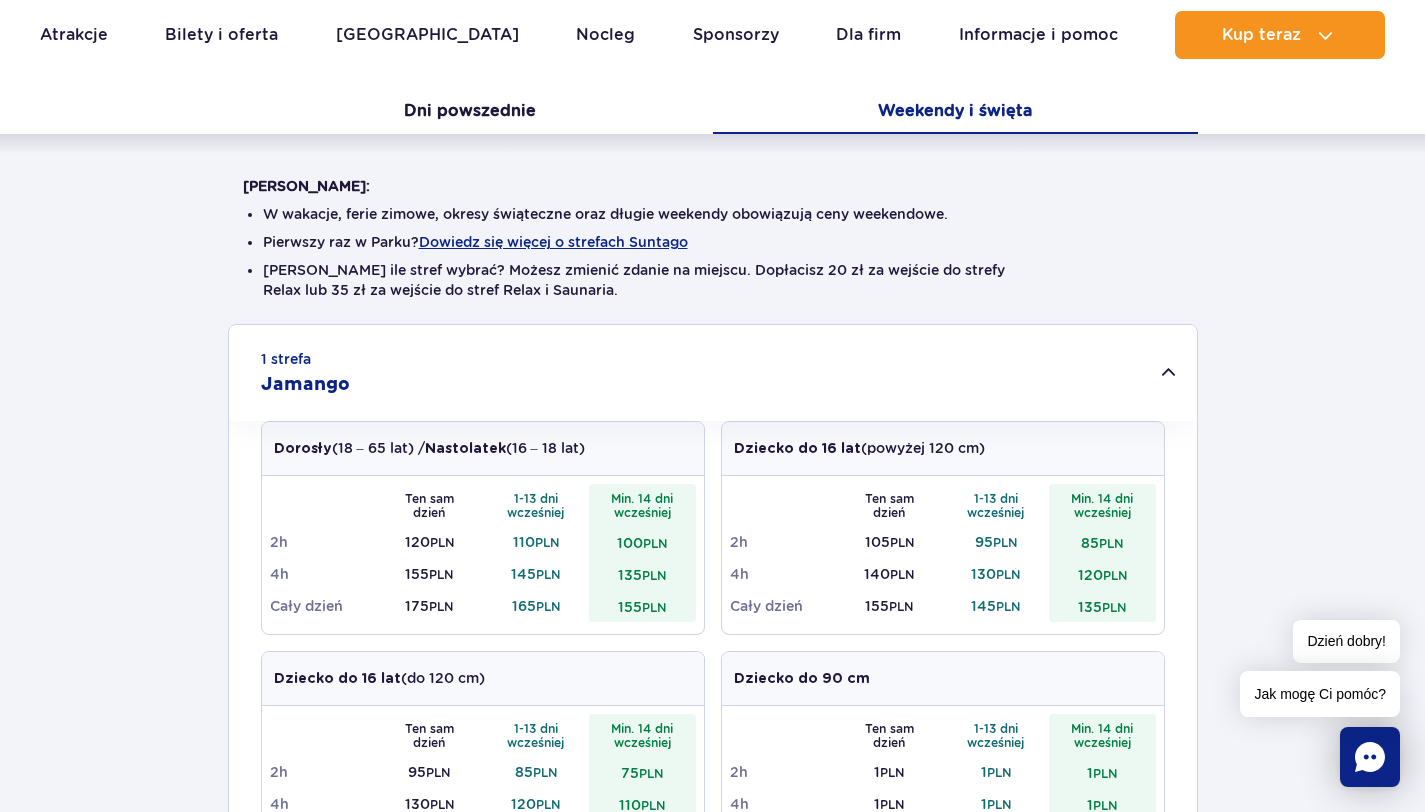 click on "1 strefa
Jamango" at bounding box center [713, 373] 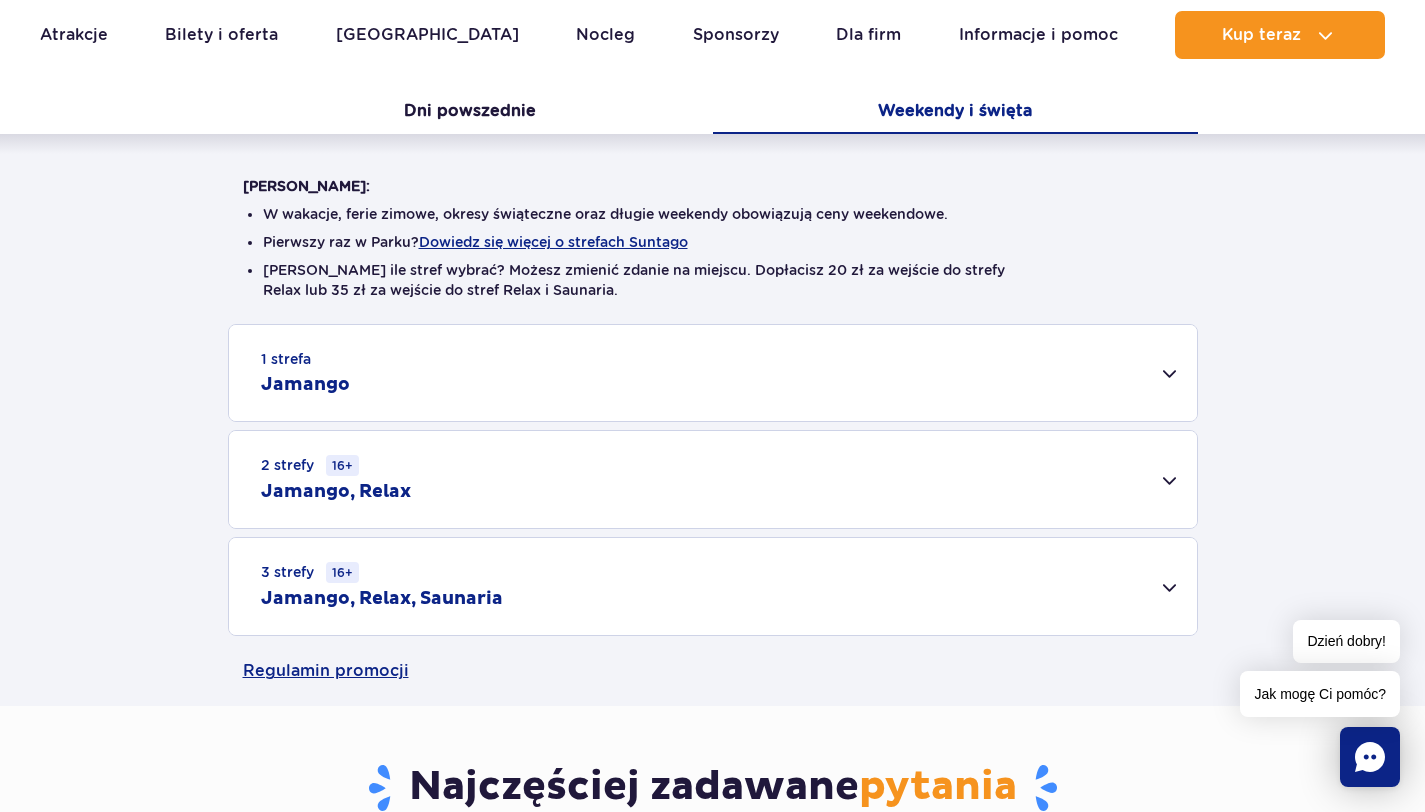 click on "2 strefy  16+
Jamango, Relax" at bounding box center (713, 479) 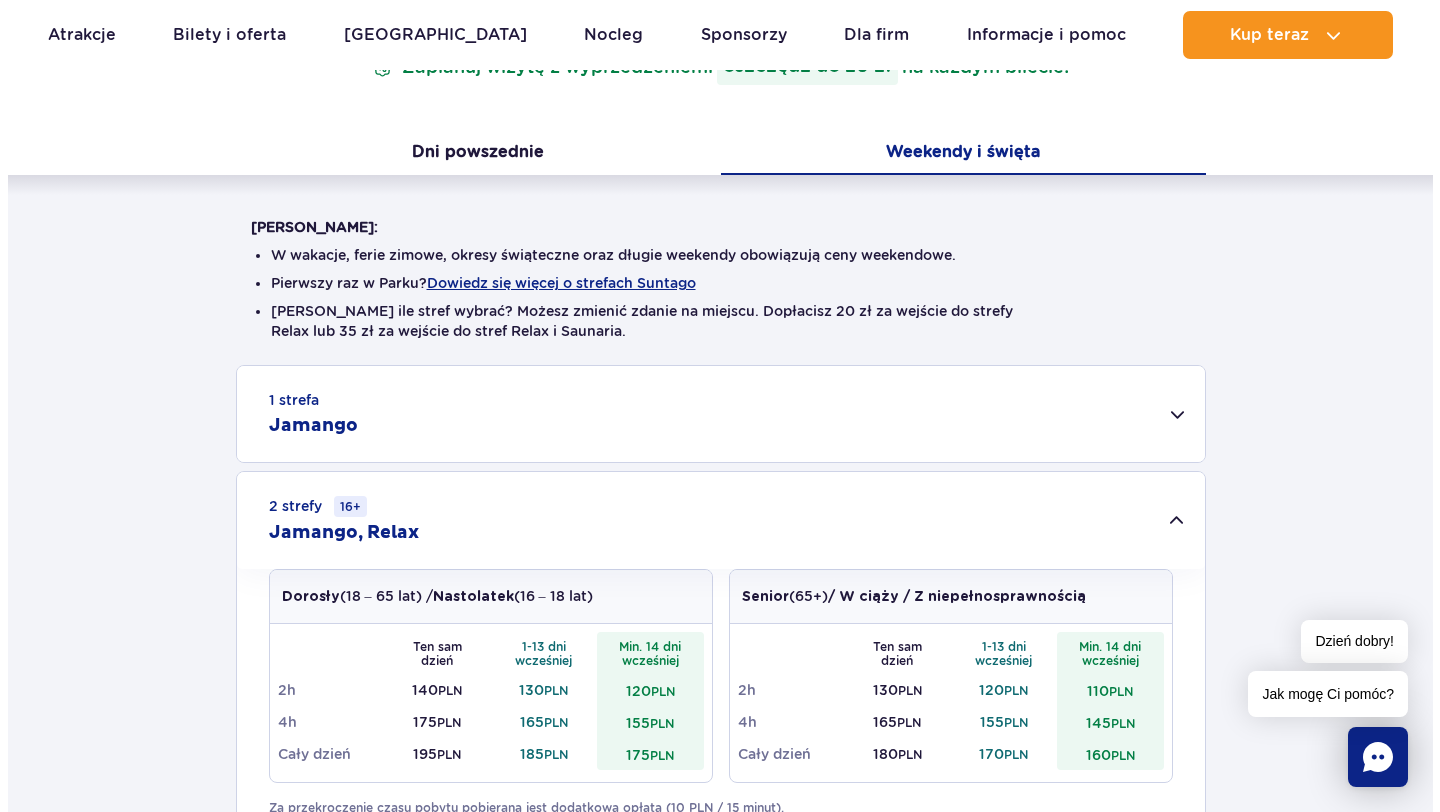 scroll, scrollTop: 478, scrollLeft: 0, axis: vertical 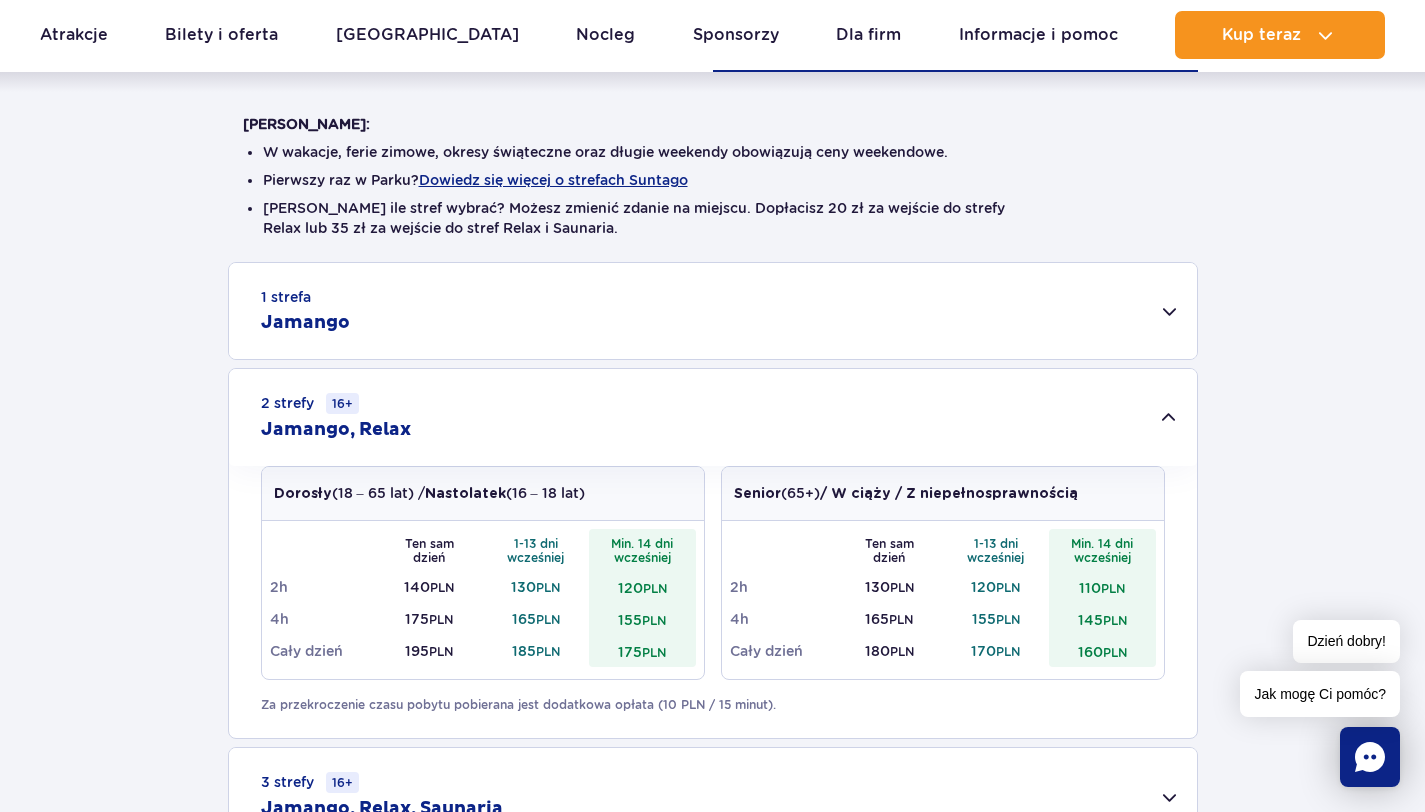 click on "1 strefa
Jamango" at bounding box center (713, 311) 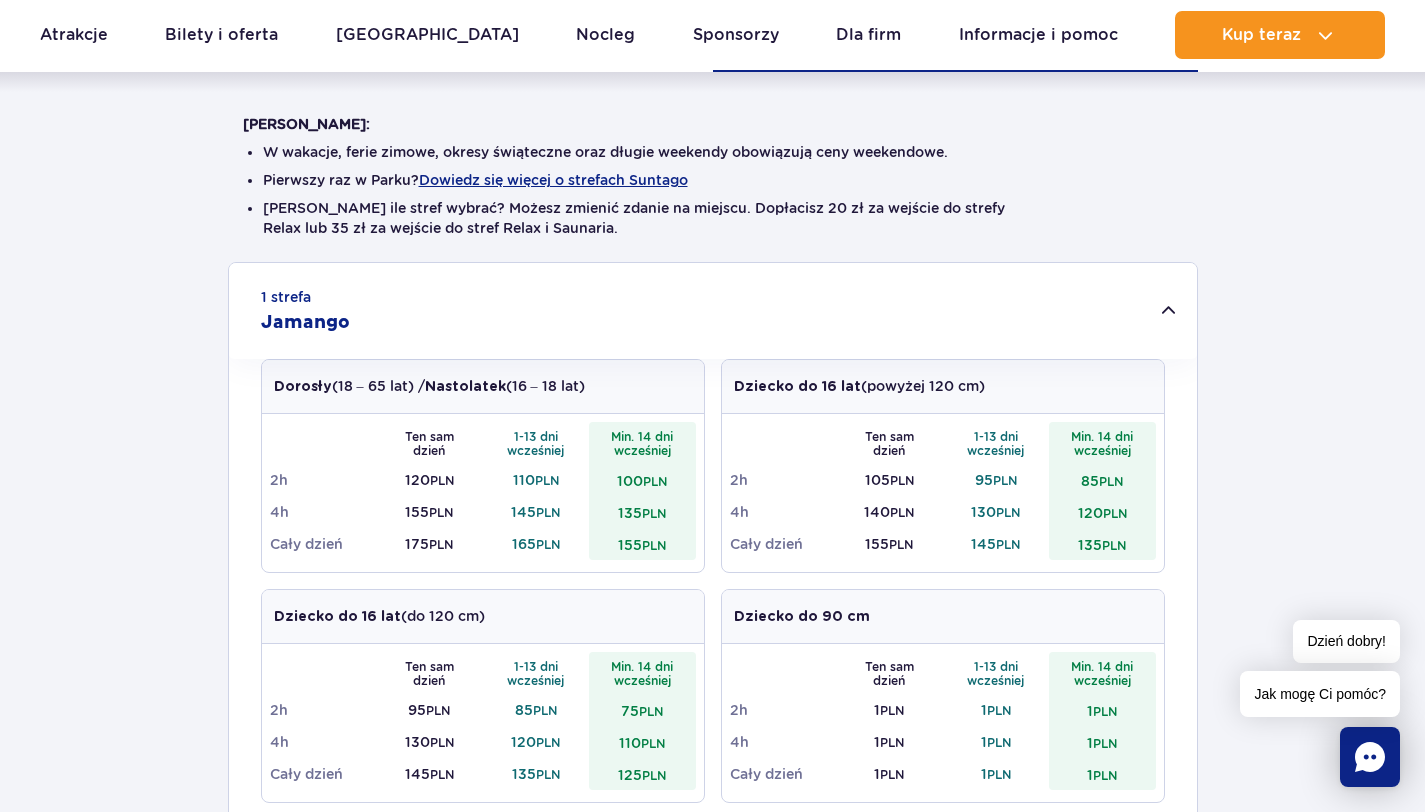 click on "1 strefa
Jamango" at bounding box center [713, 311] 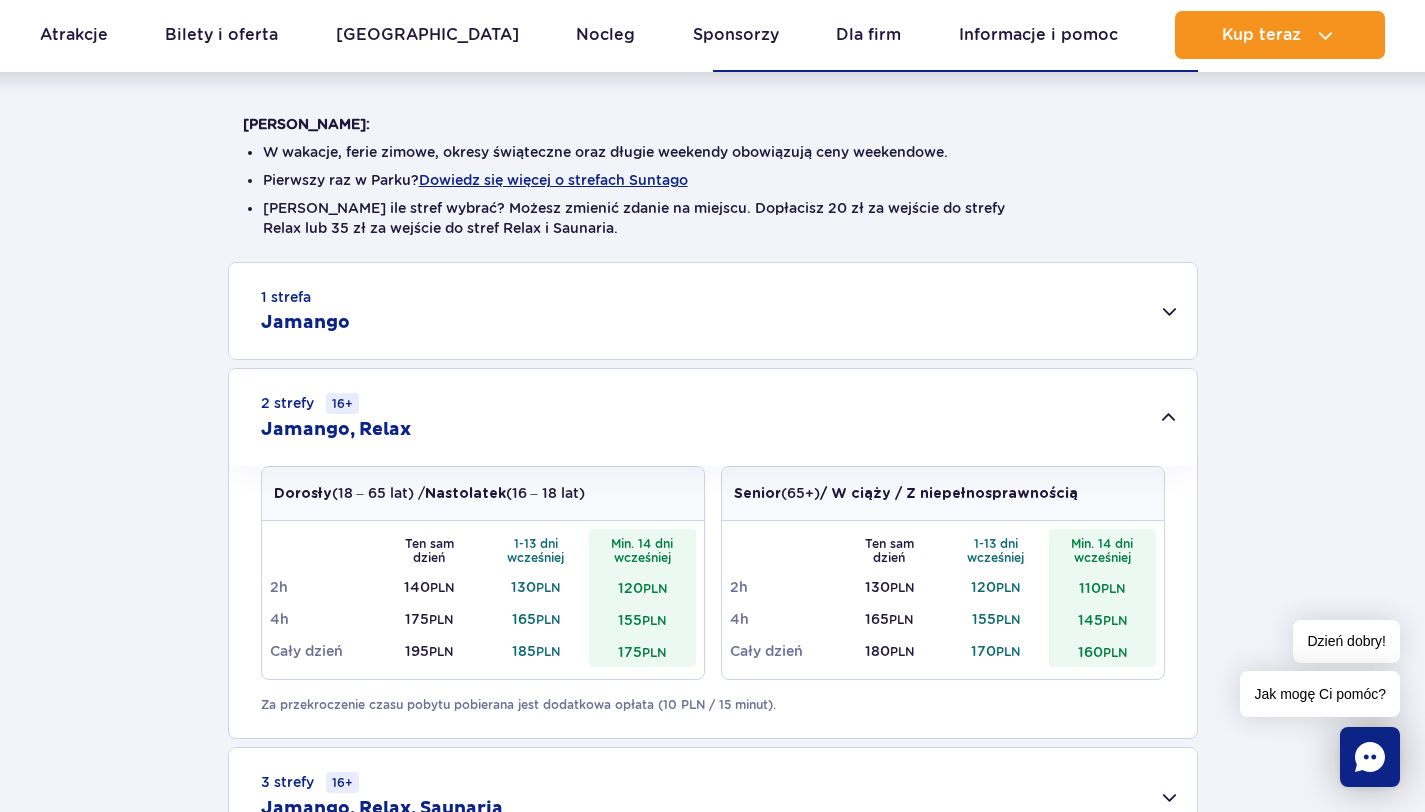 click on "2 strefy  16+
Jamango, Relax" at bounding box center [713, 417] 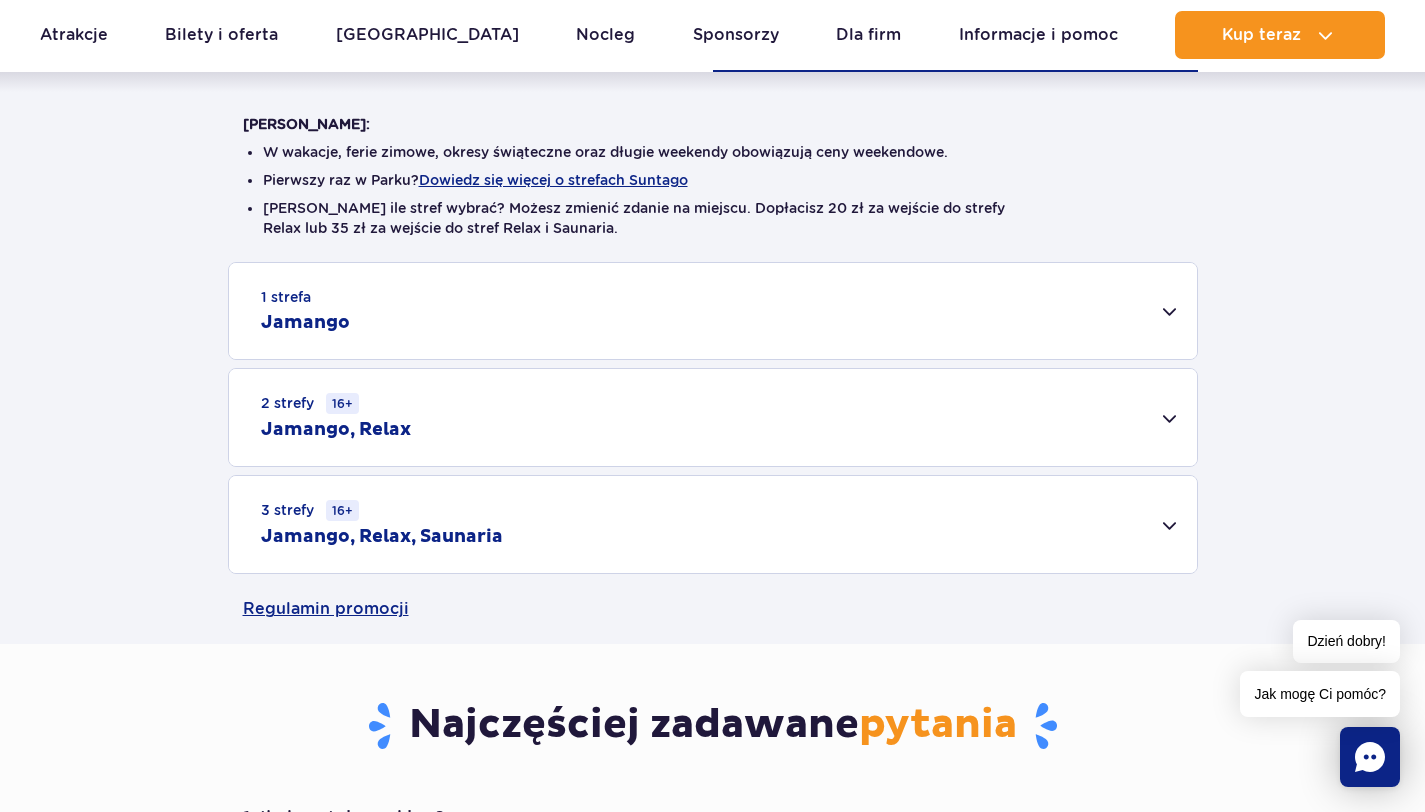 click on "3 strefy  16+
Jamango, Relax, Saunaria" at bounding box center [713, 524] 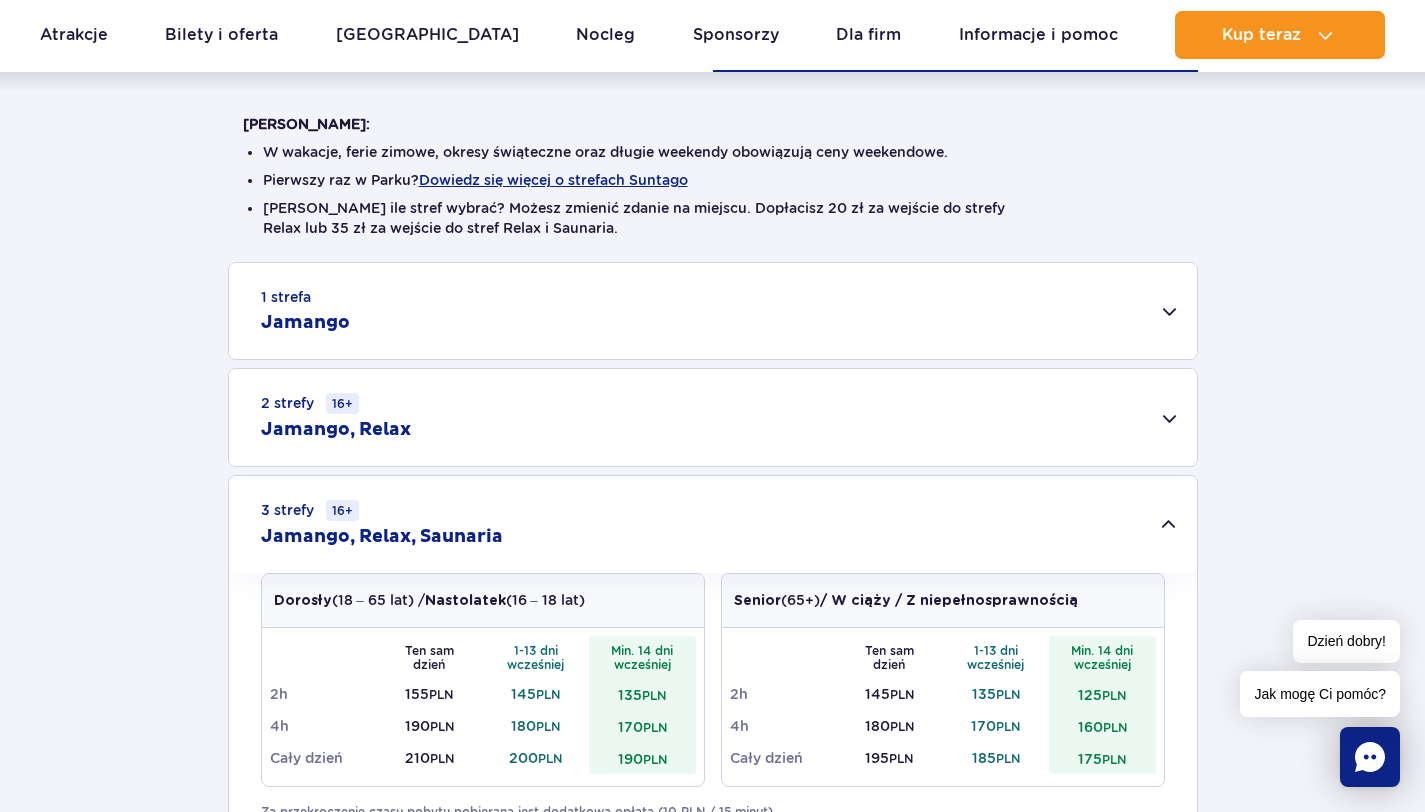 click on "3 strefy  16+
Jamango, Relax, Saunaria" at bounding box center [713, 524] 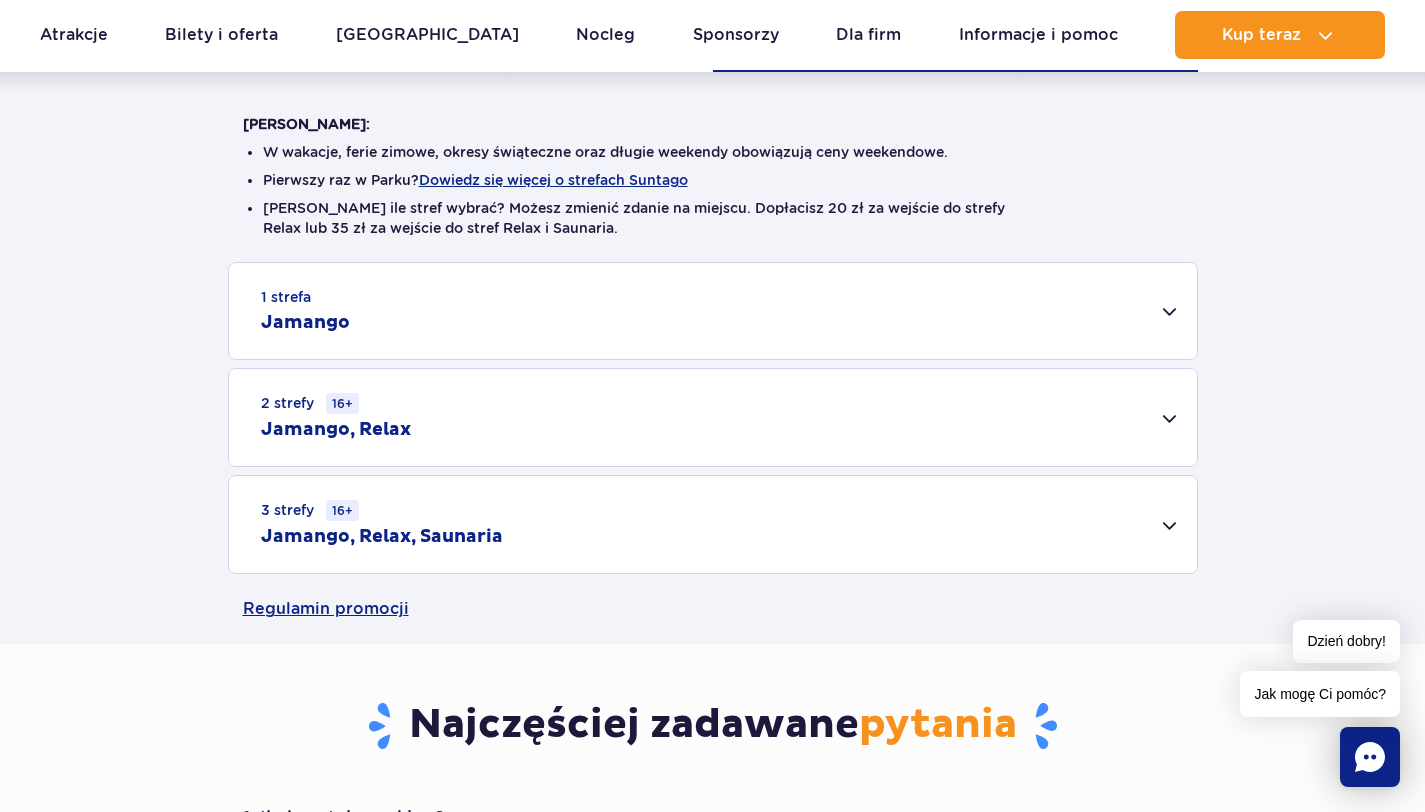 click on "2 strefy  16+
Jamango, Relax" at bounding box center (713, 417) 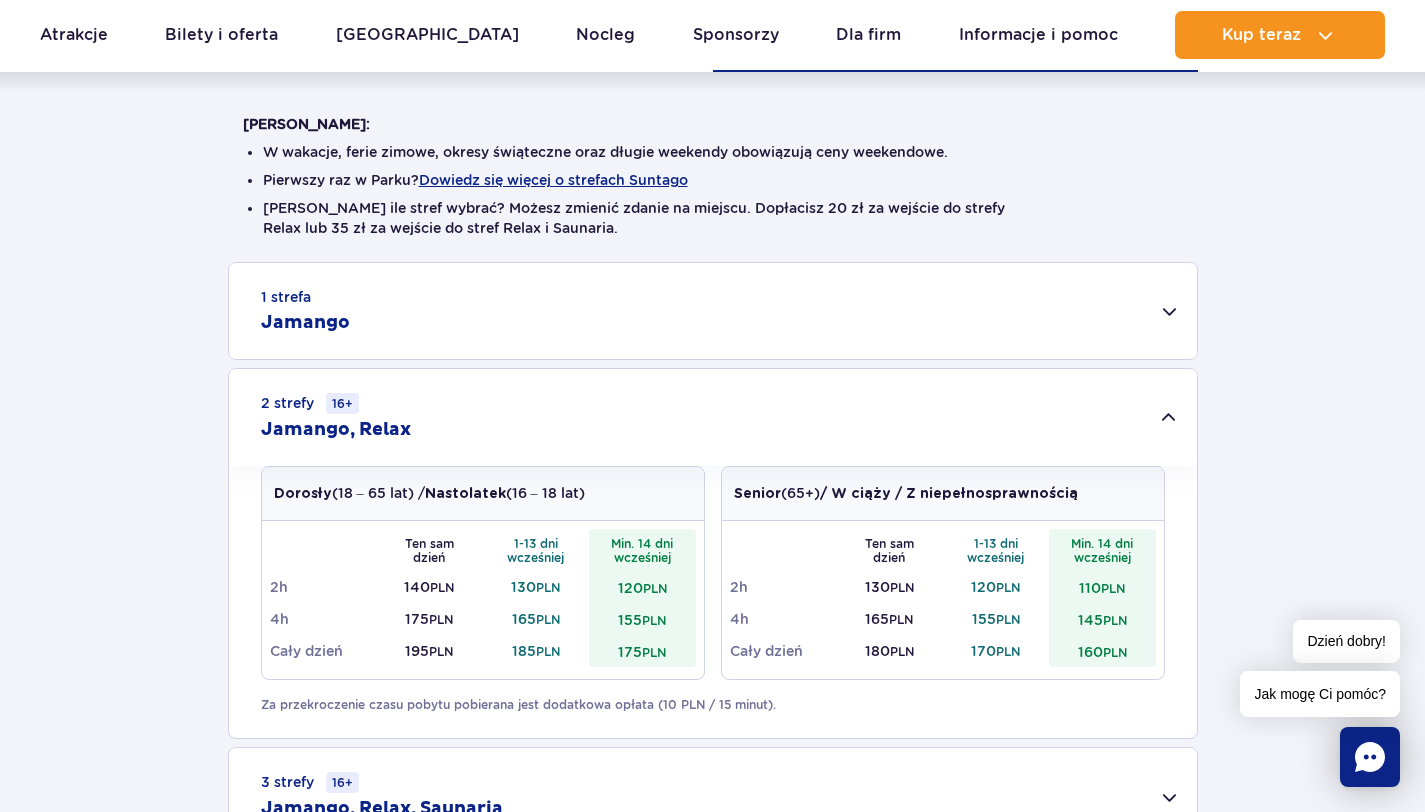 click on "2 strefy  16+
Jamango, Relax" at bounding box center (713, 417) 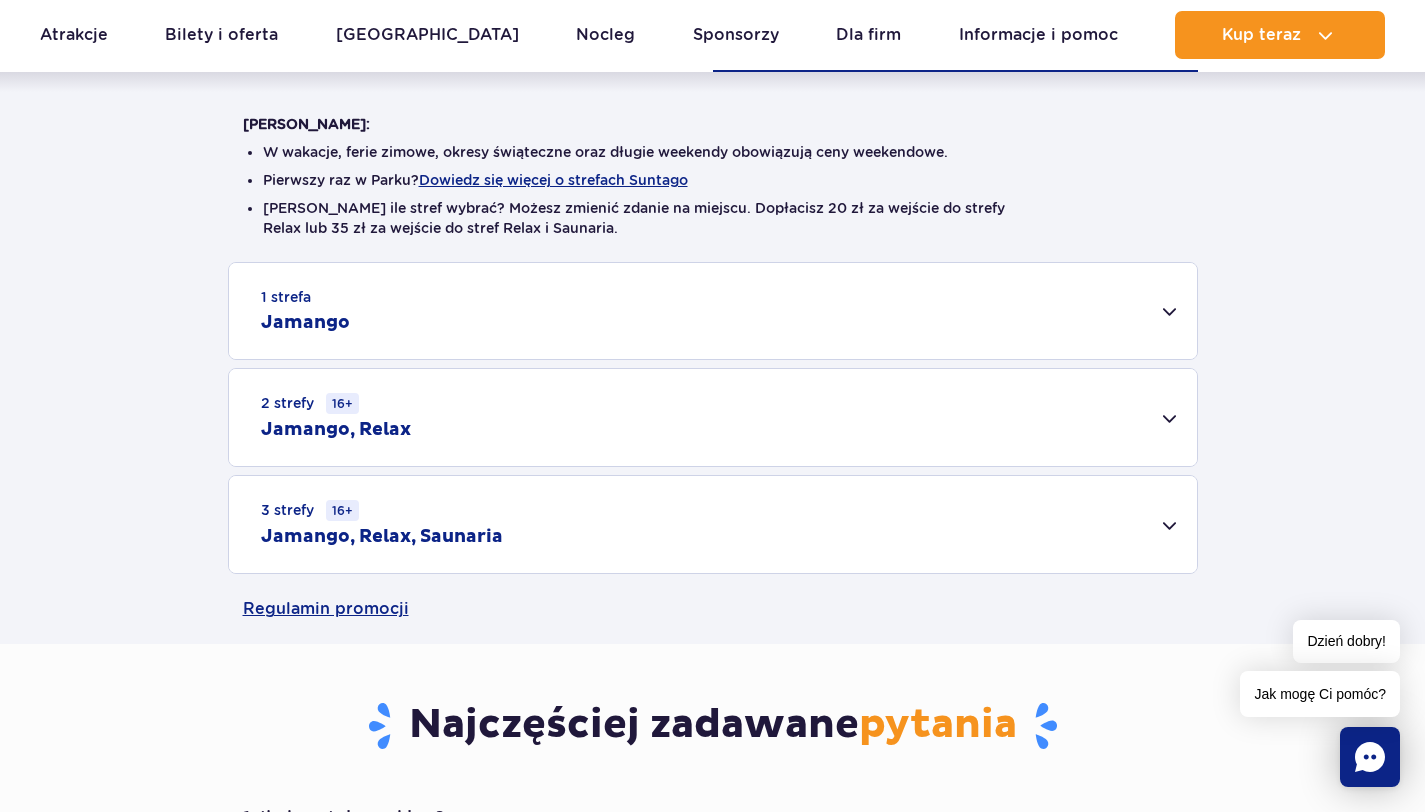 click on "W wakacje, ferie zimowe, okresy świąteczne oraz długie weekendy obowiązują ceny weekendowe." at bounding box center (713, 152) 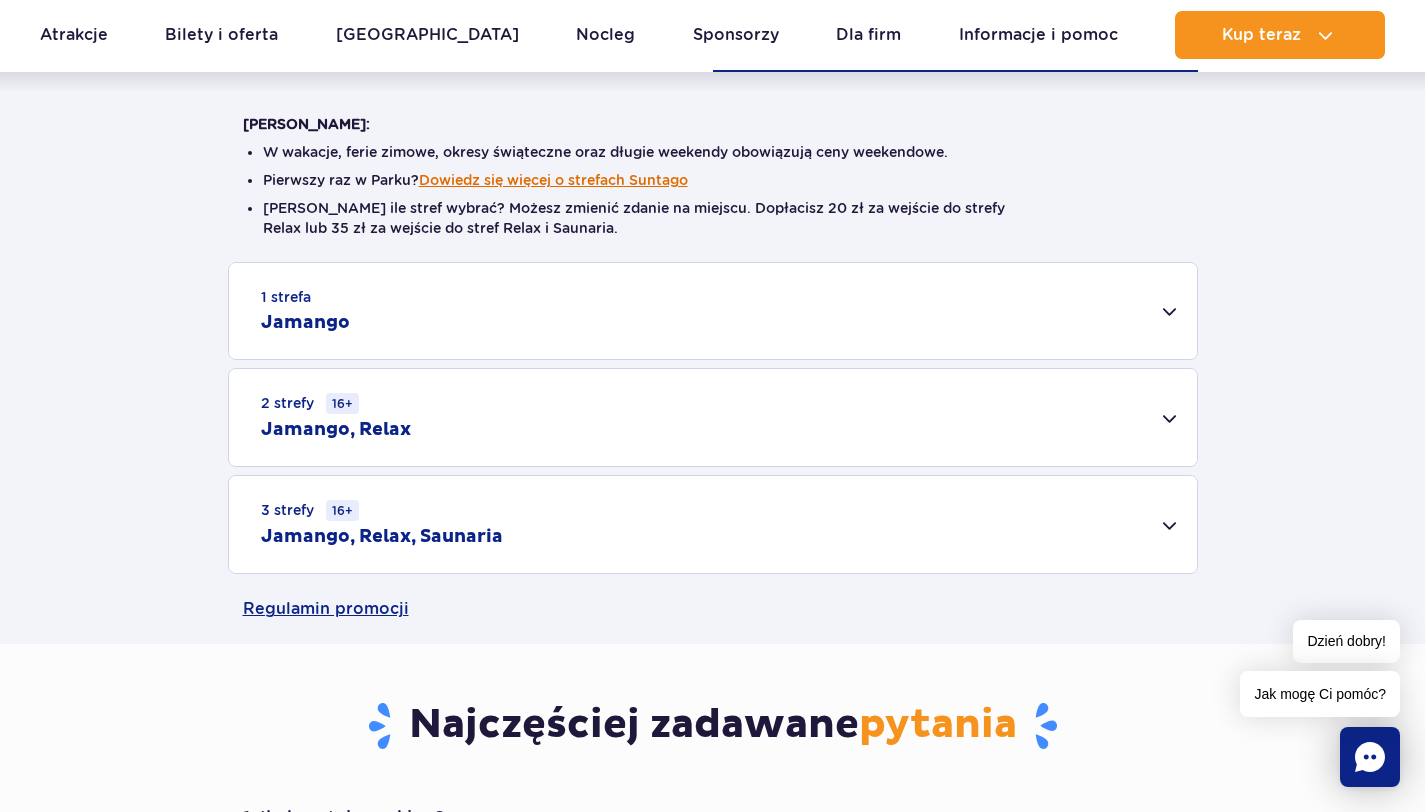 click on "Dowiedz się więcej o strefach Suntago" at bounding box center [553, 180] 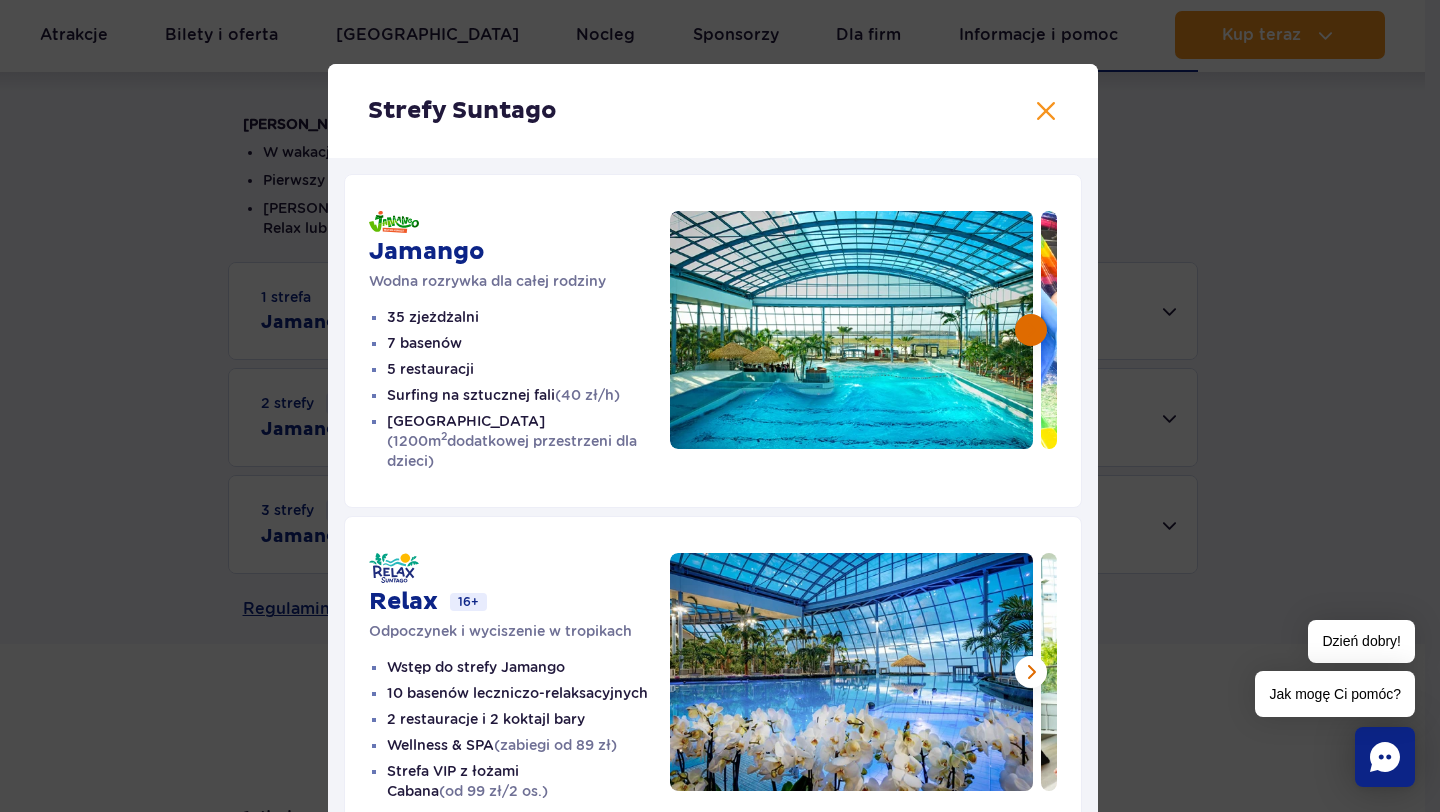 click at bounding box center (1031, 330) 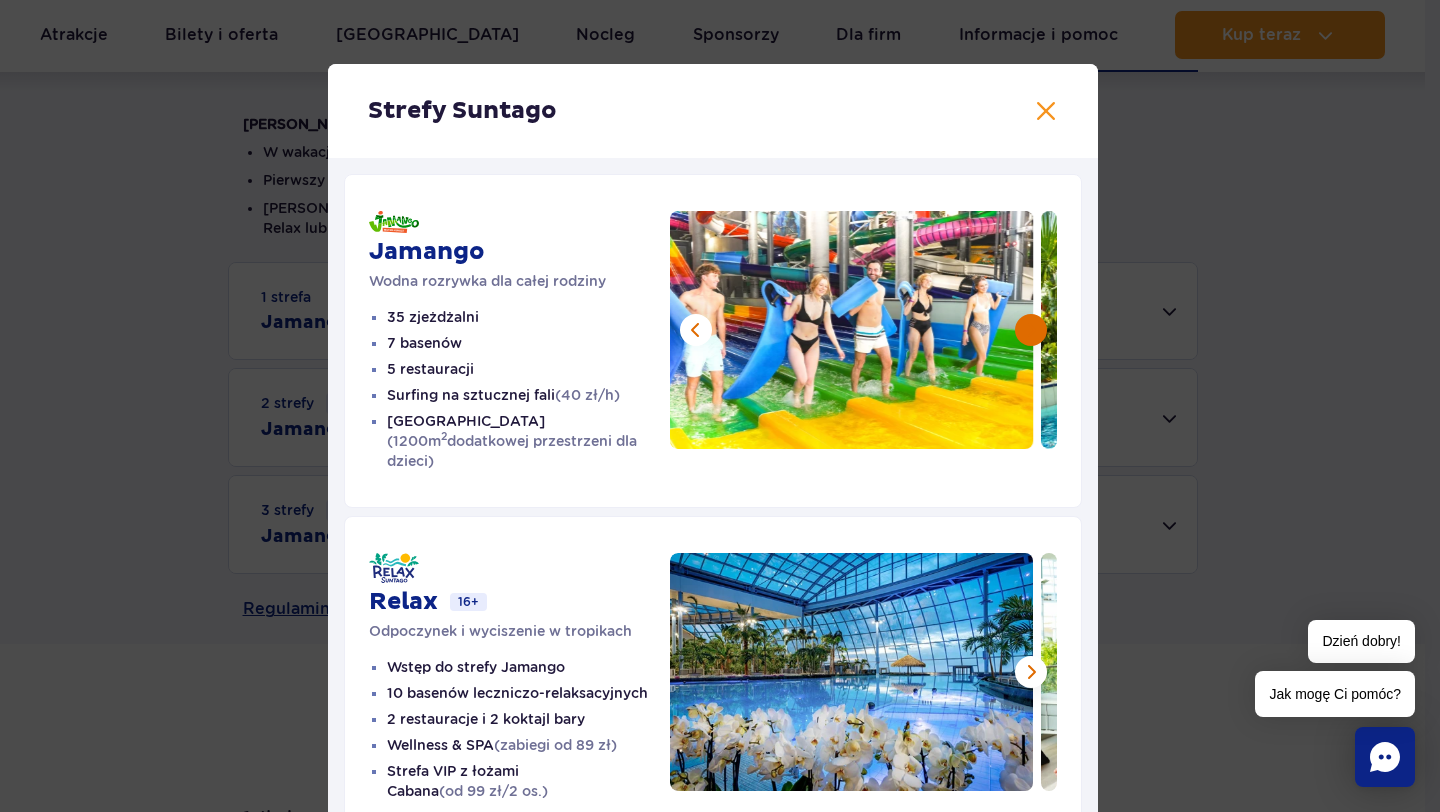 click at bounding box center (1031, 330) 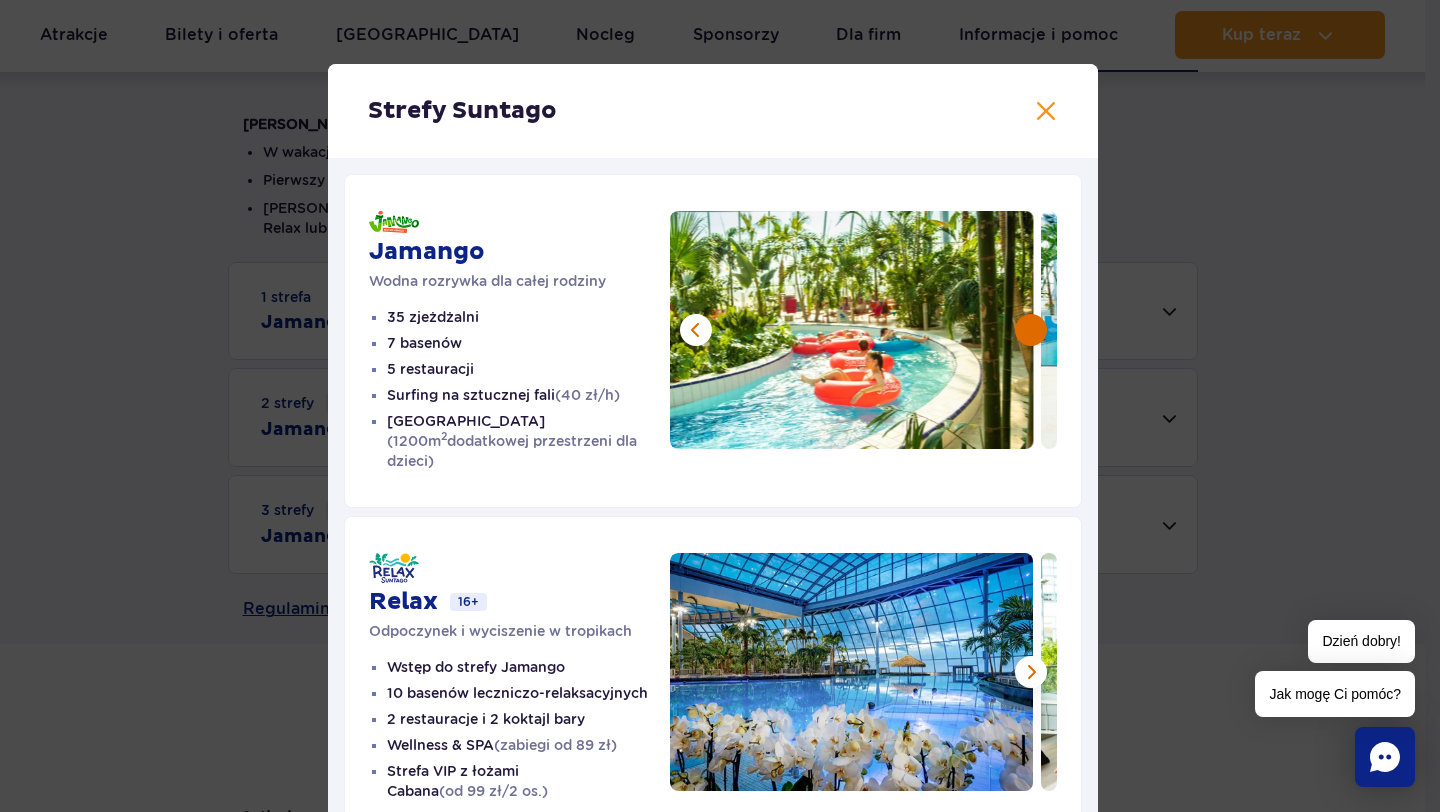 click at bounding box center [1031, 330] 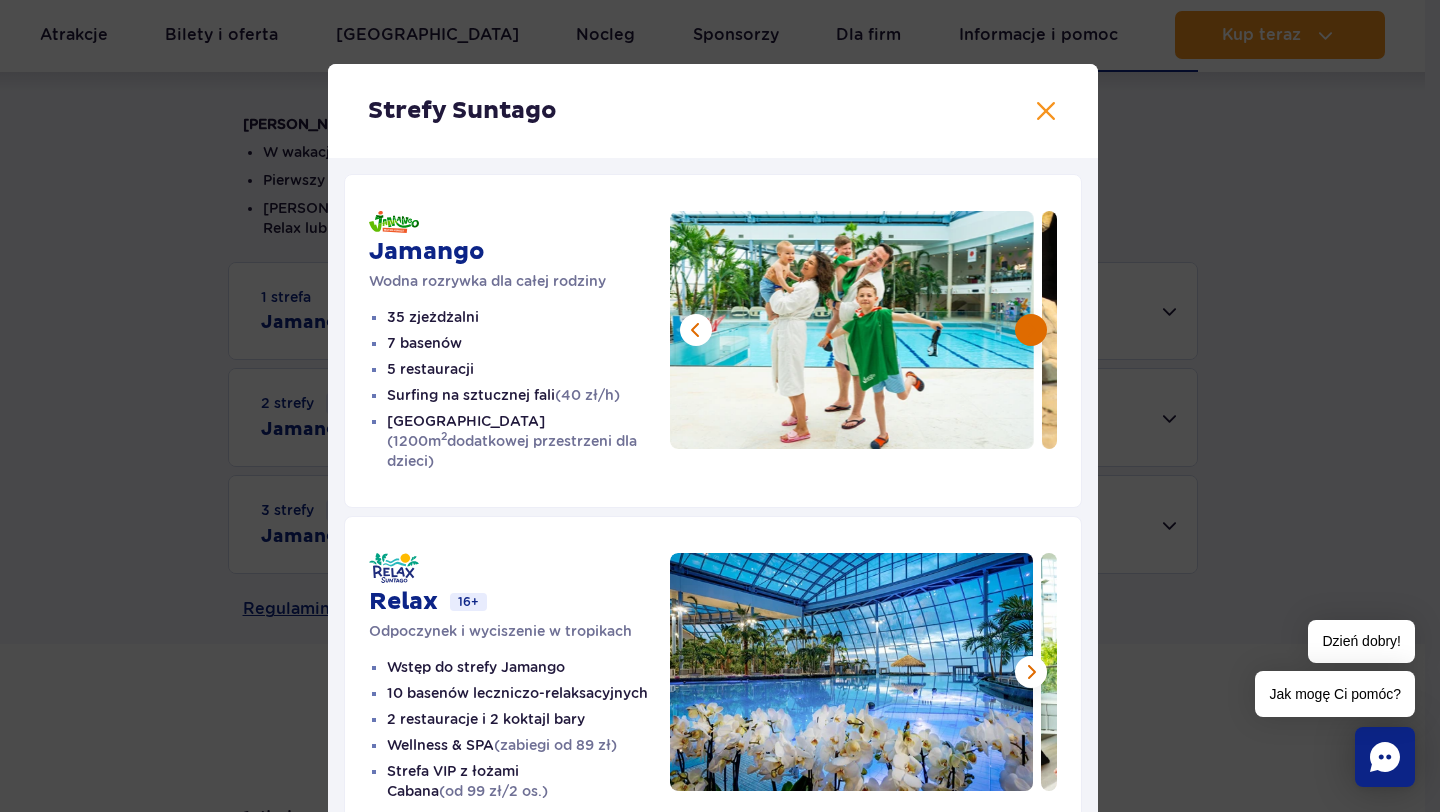 click at bounding box center (1031, 330) 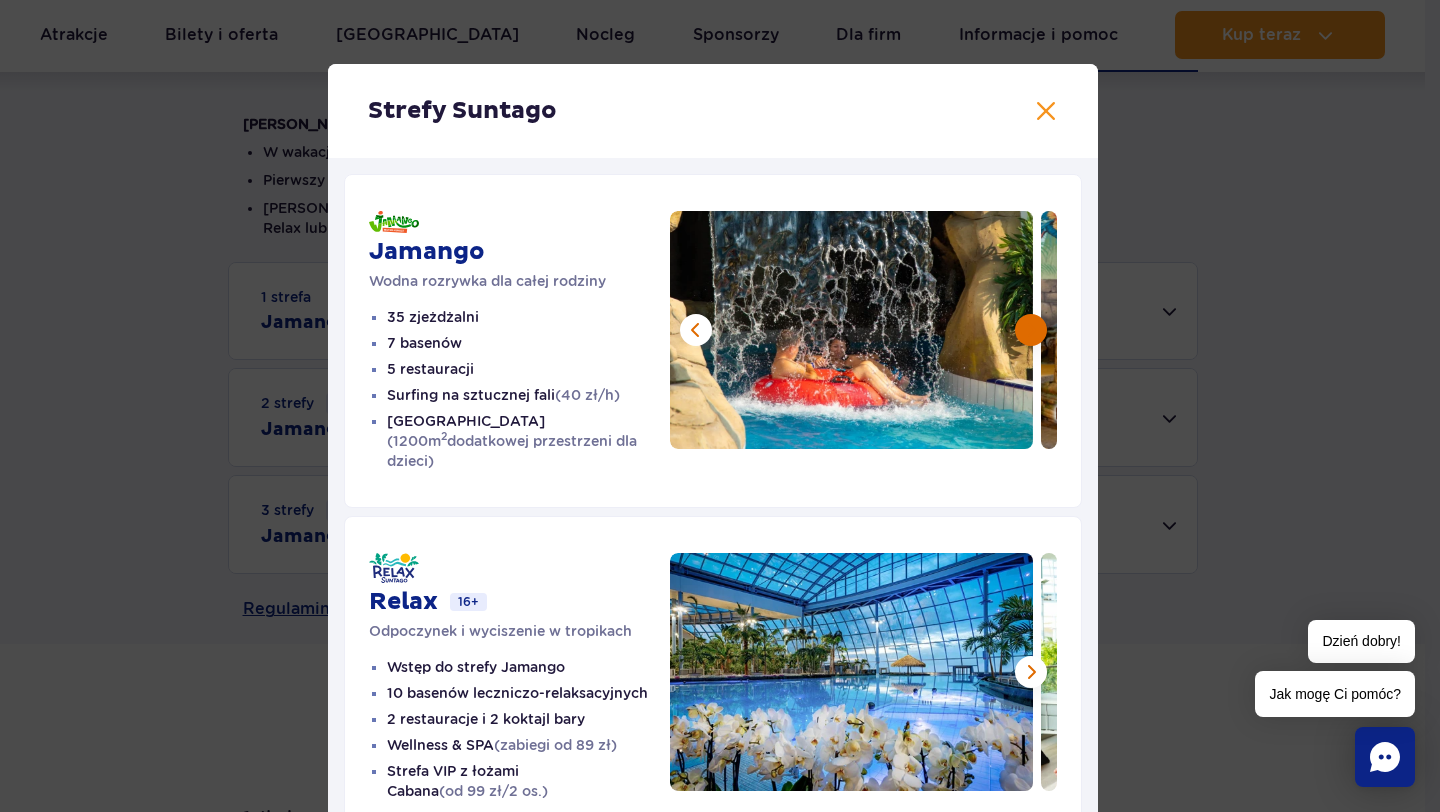click at bounding box center [1031, 330] 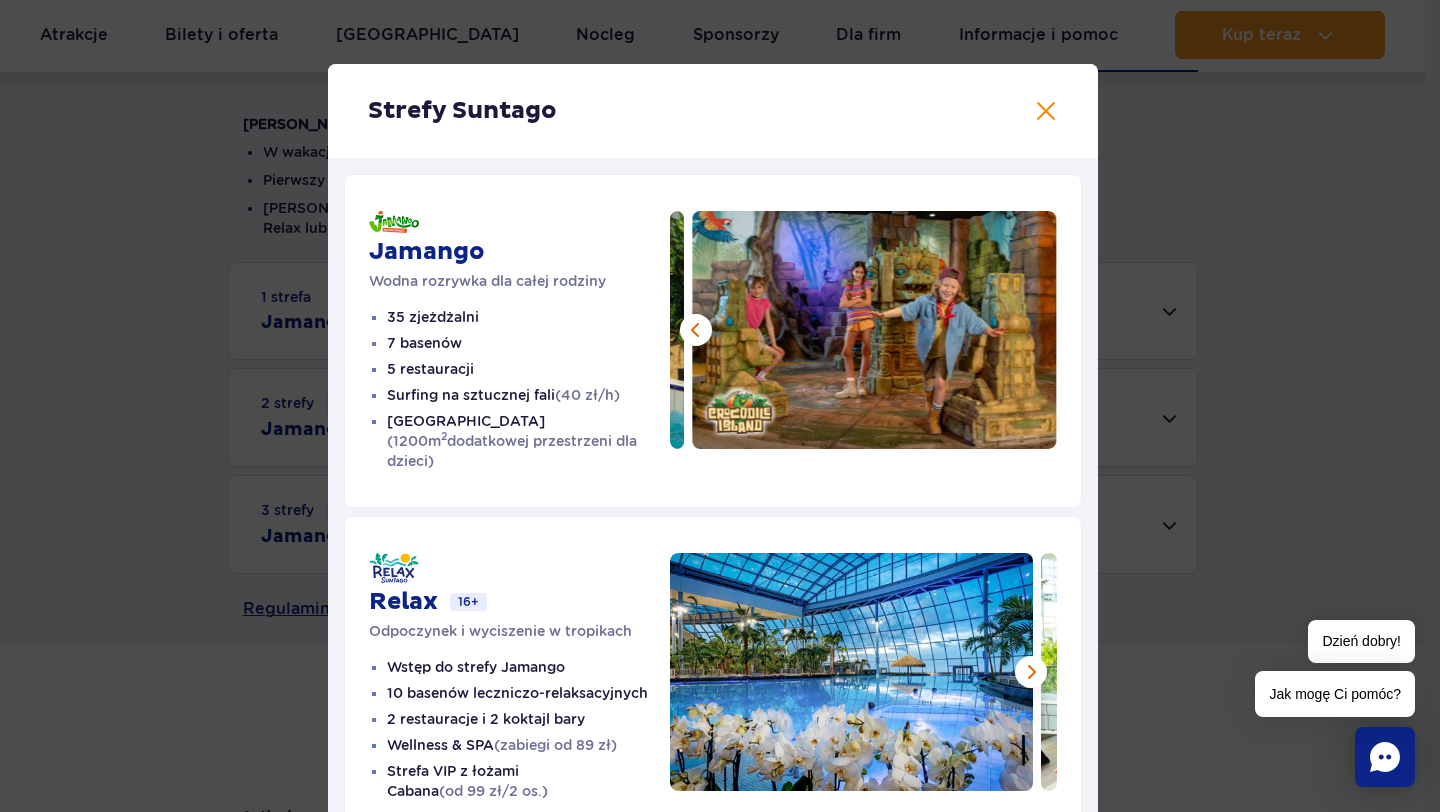 click at bounding box center [875, 330] 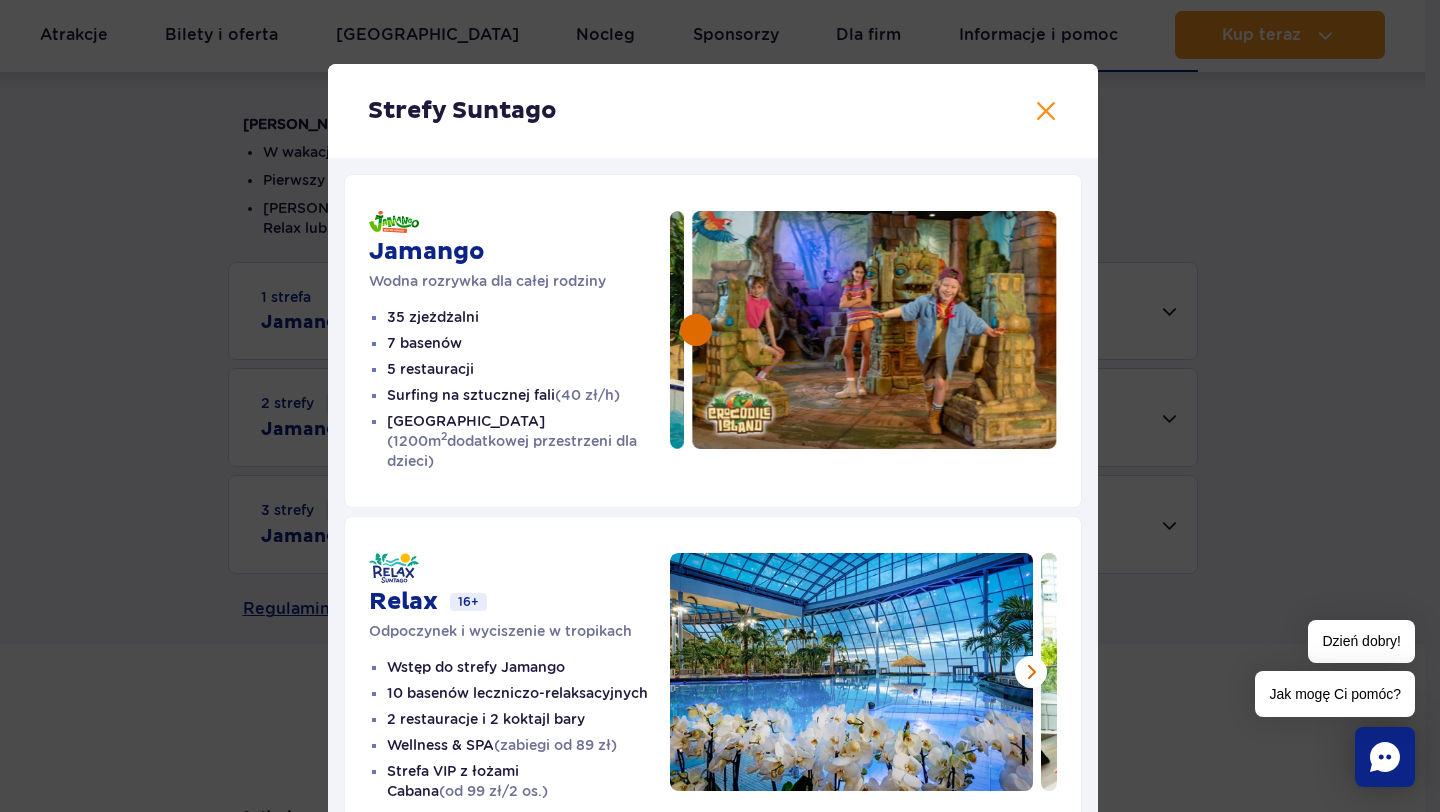 click at bounding box center [696, 330] 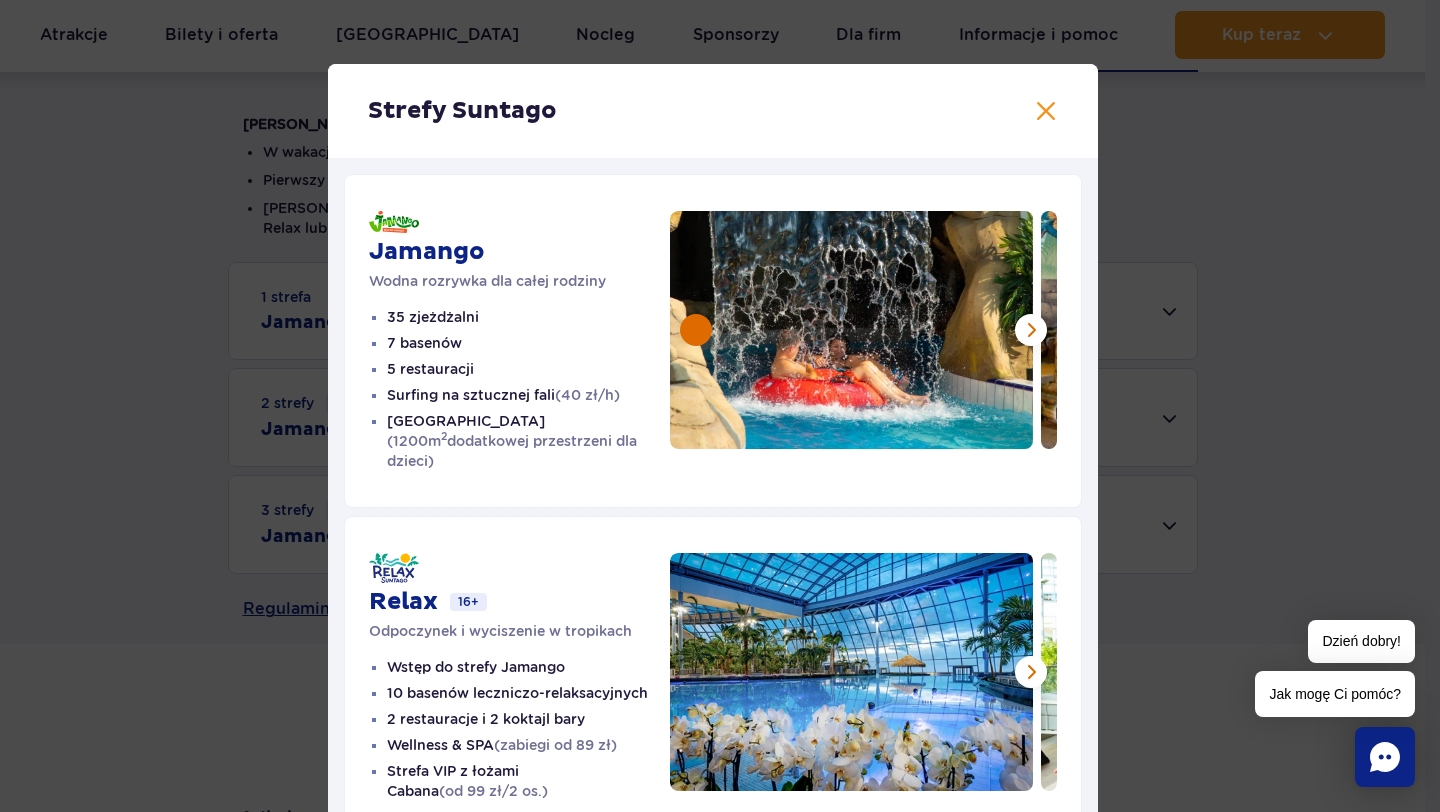 click at bounding box center [696, 330] 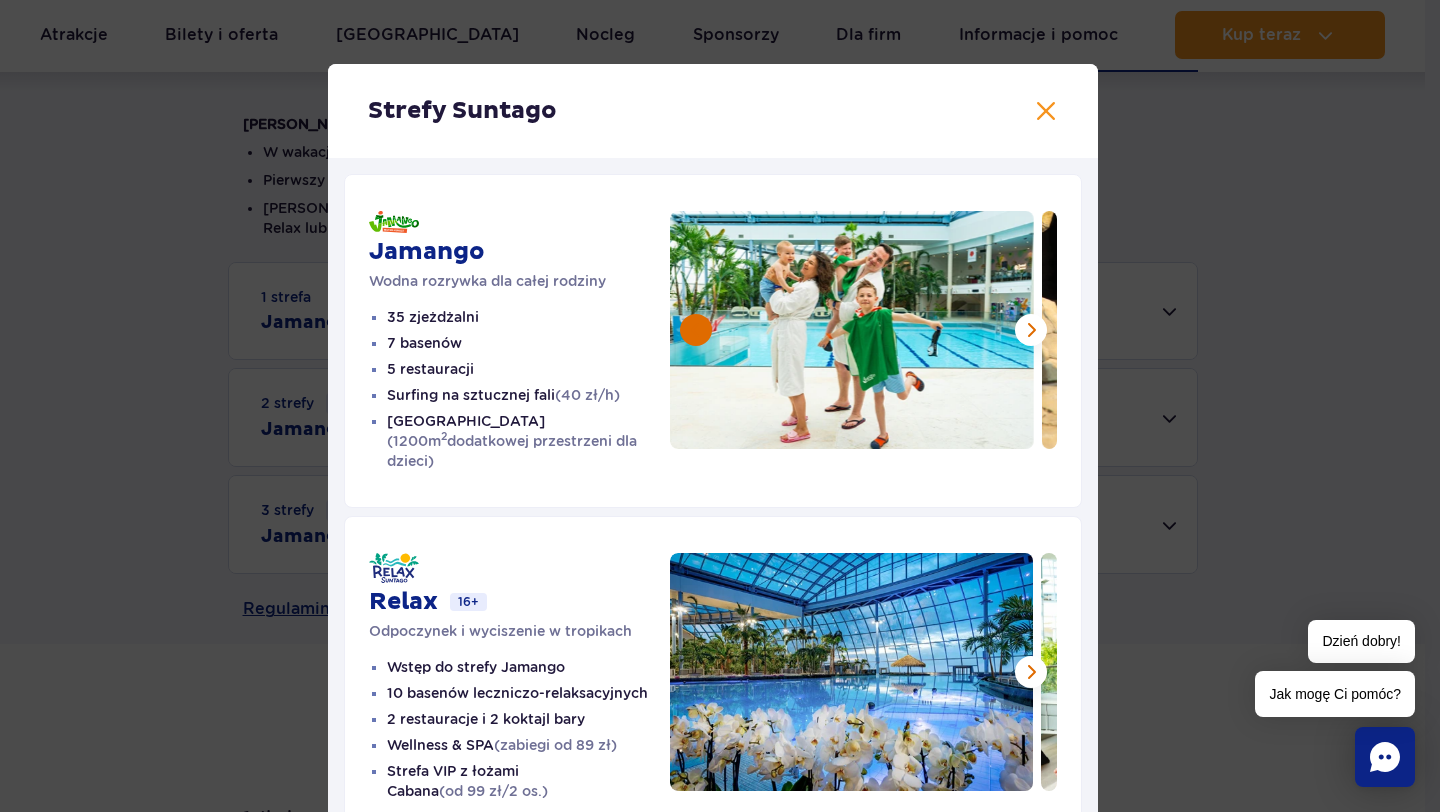 click at bounding box center [696, 330] 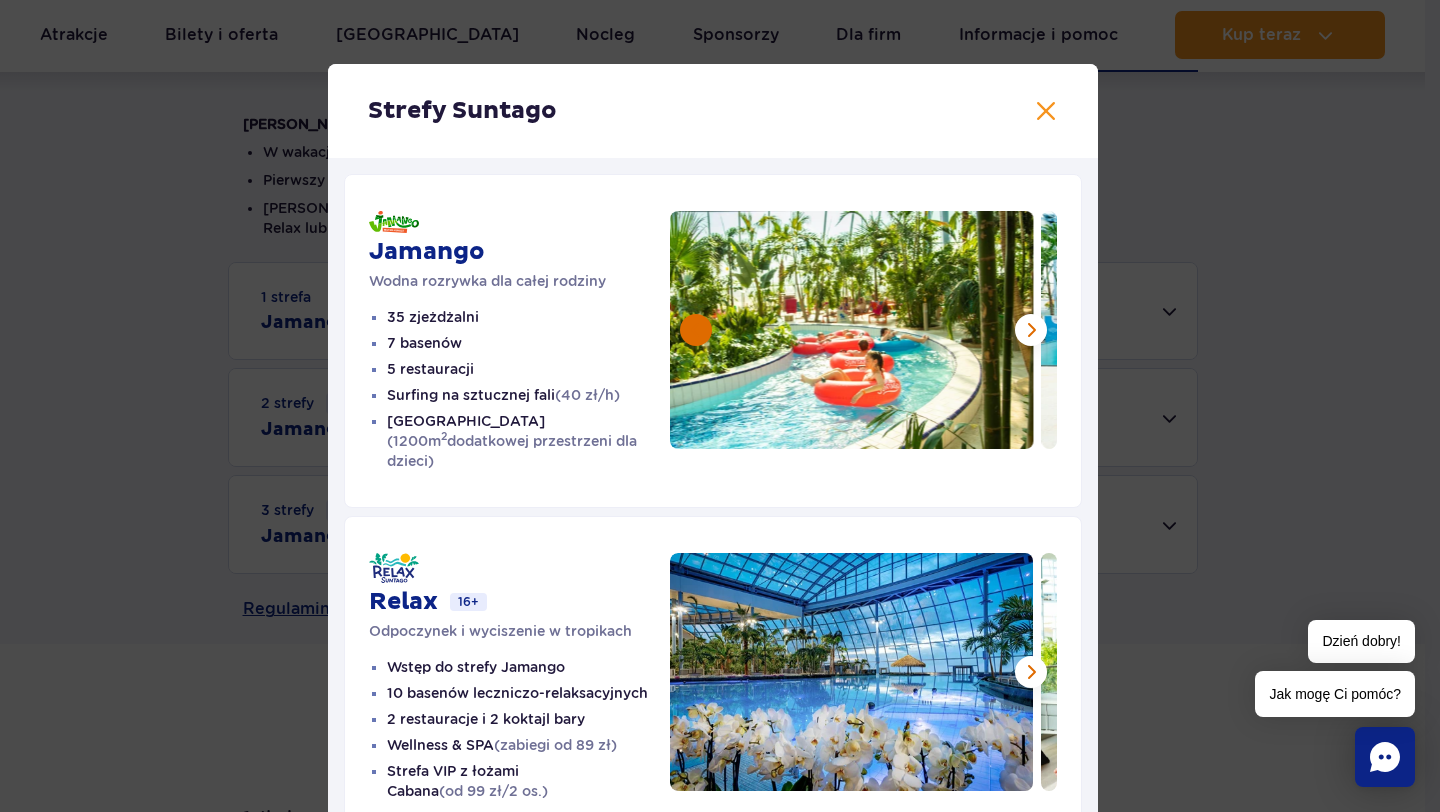 click at bounding box center [696, 330] 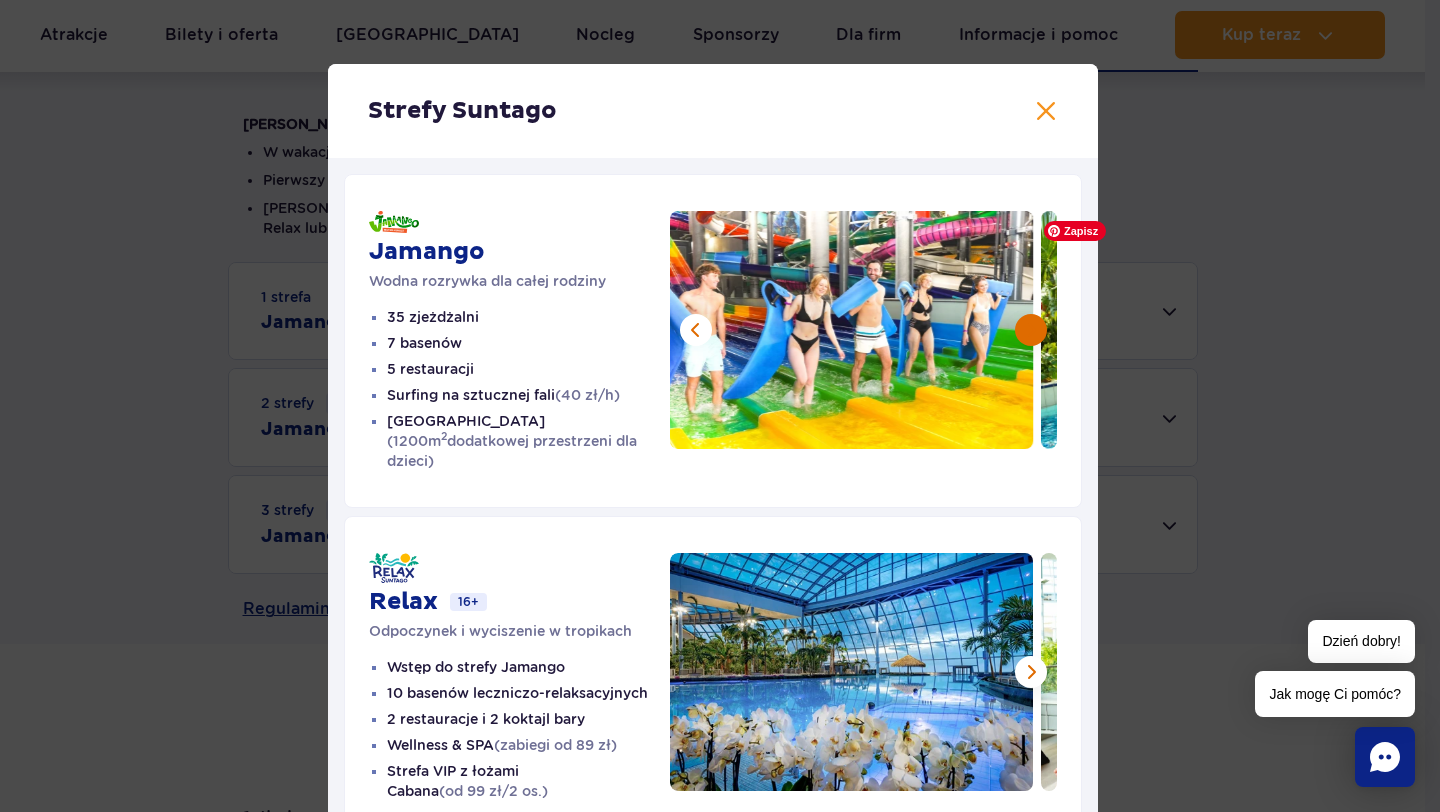 click at bounding box center (1031, 330) 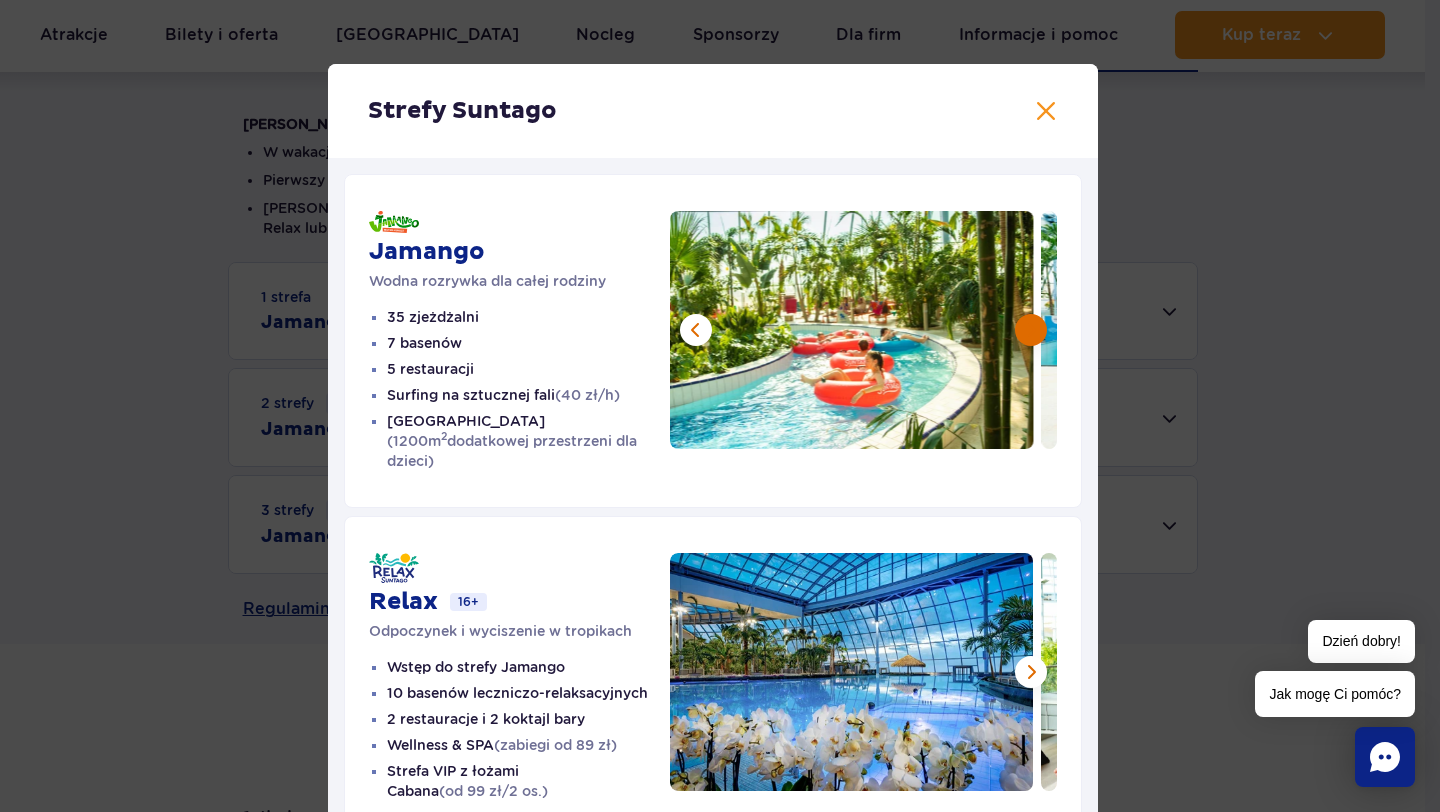 click at bounding box center [1031, 330] 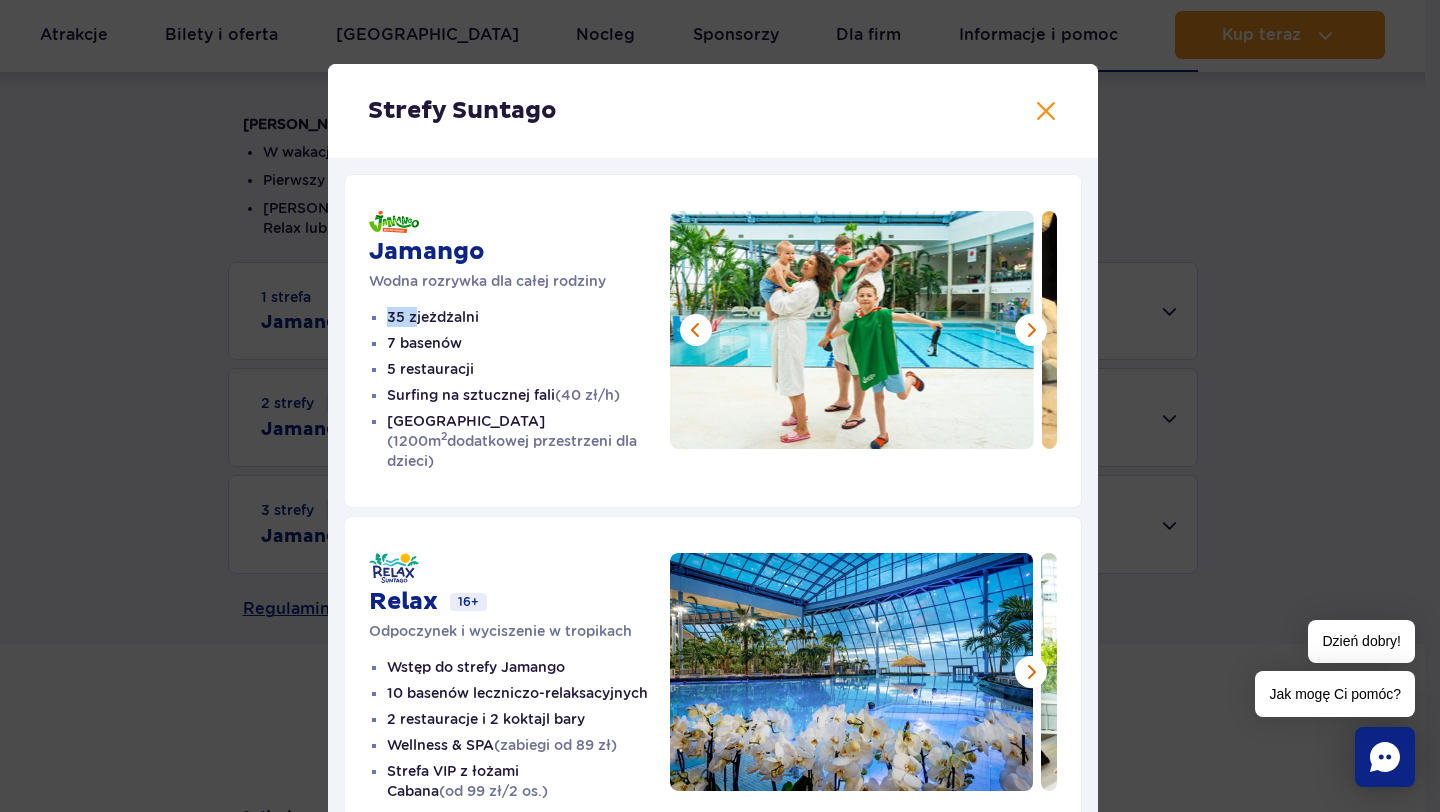 drag, startPoint x: 383, startPoint y: 323, endPoint x: 409, endPoint y: 322, distance: 26.019224 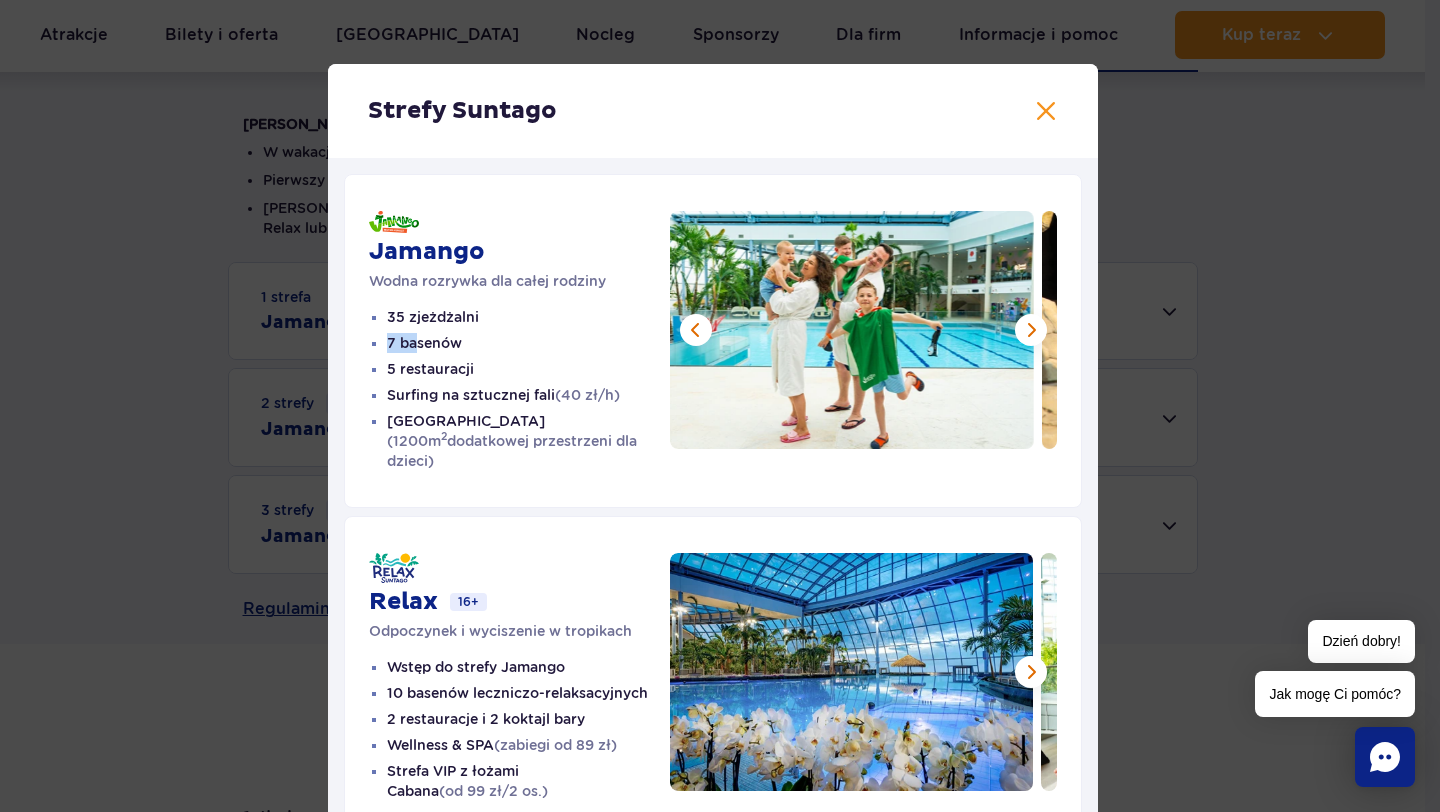 drag, startPoint x: 408, startPoint y: 344, endPoint x: 382, endPoint y: 344, distance: 26 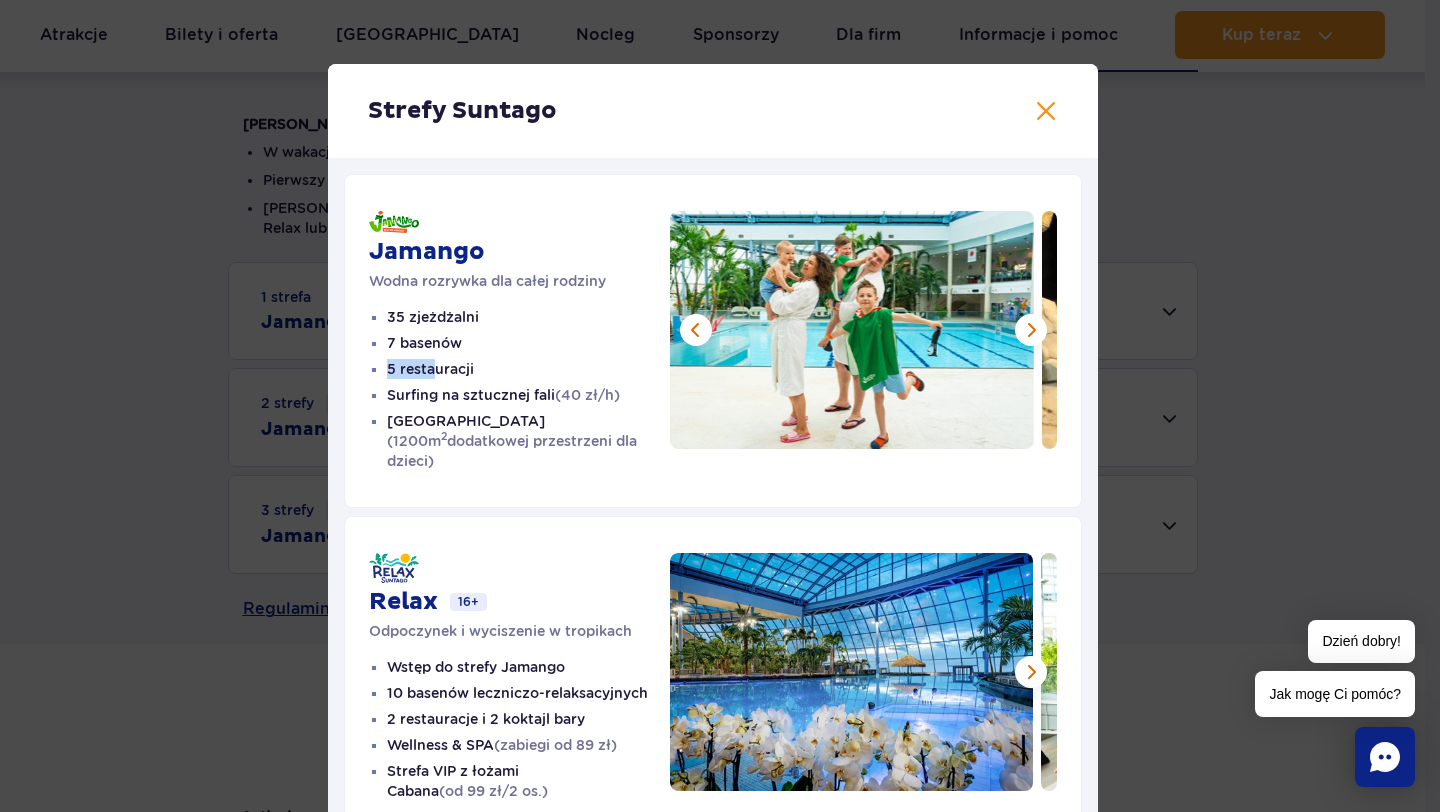 drag, startPoint x: 380, startPoint y: 369, endPoint x: 425, endPoint y: 370, distance: 45.01111 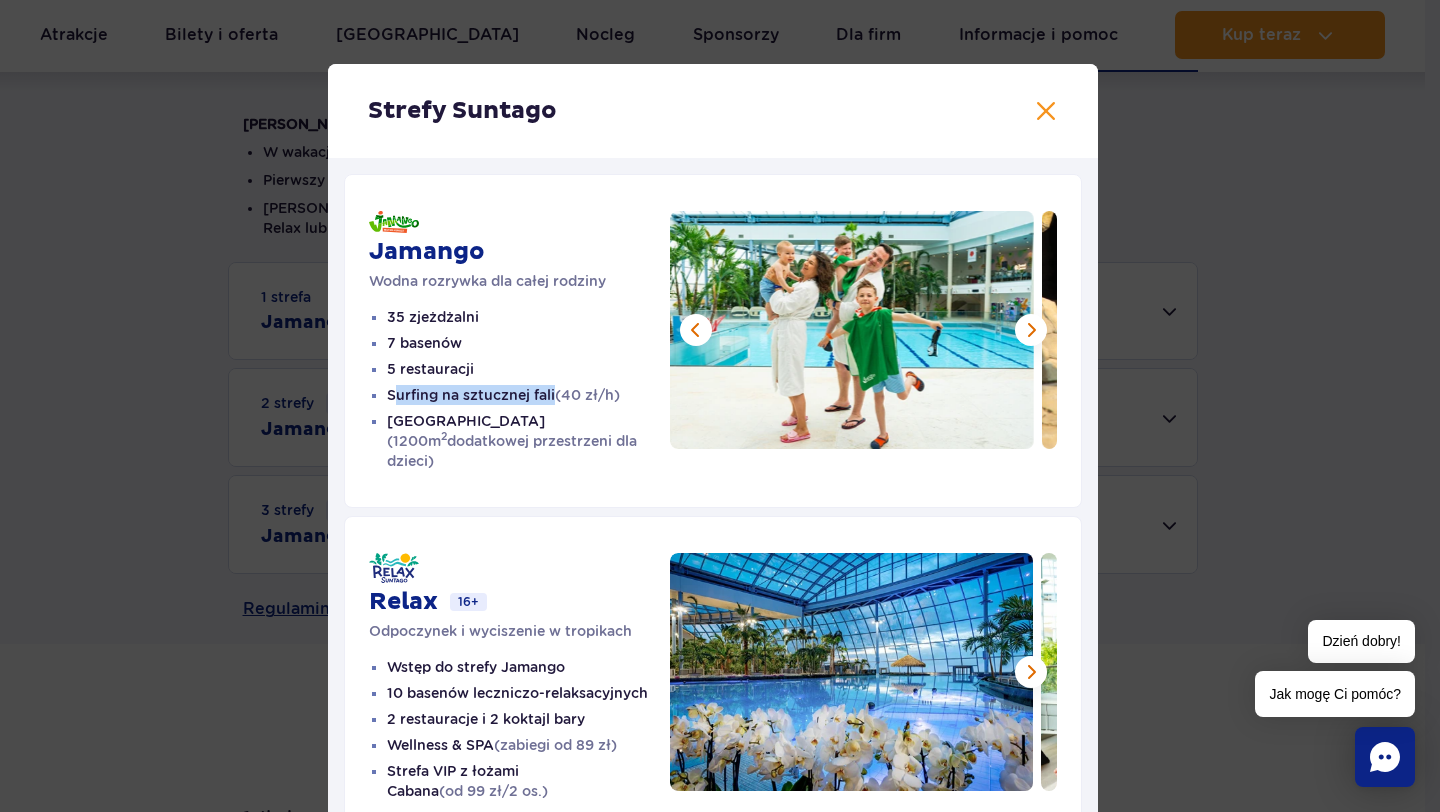 drag, startPoint x: 390, startPoint y: 395, endPoint x: 546, endPoint y: 392, distance: 156.02884 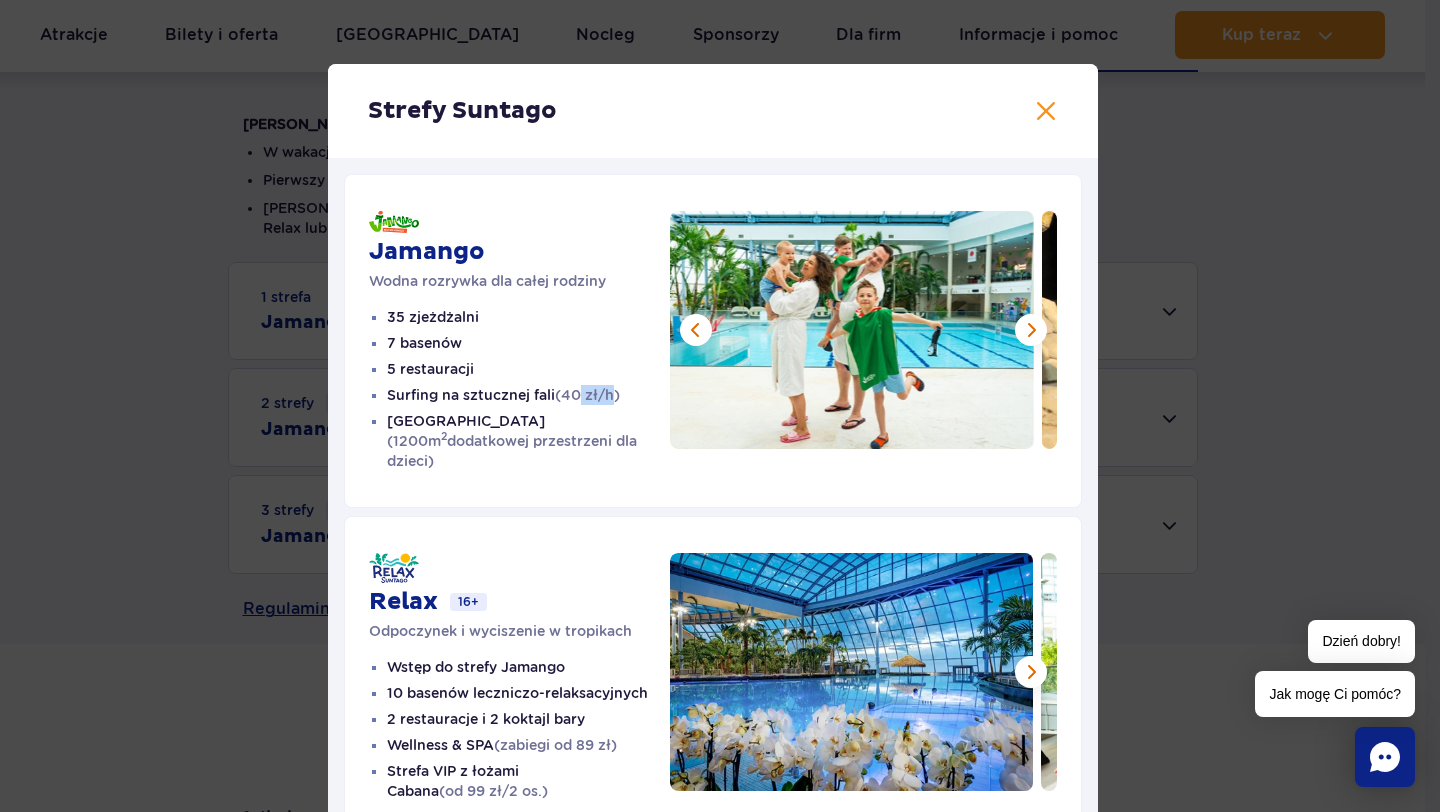 drag, startPoint x: 576, startPoint y: 392, endPoint x: 606, endPoint y: 392, distance: 30 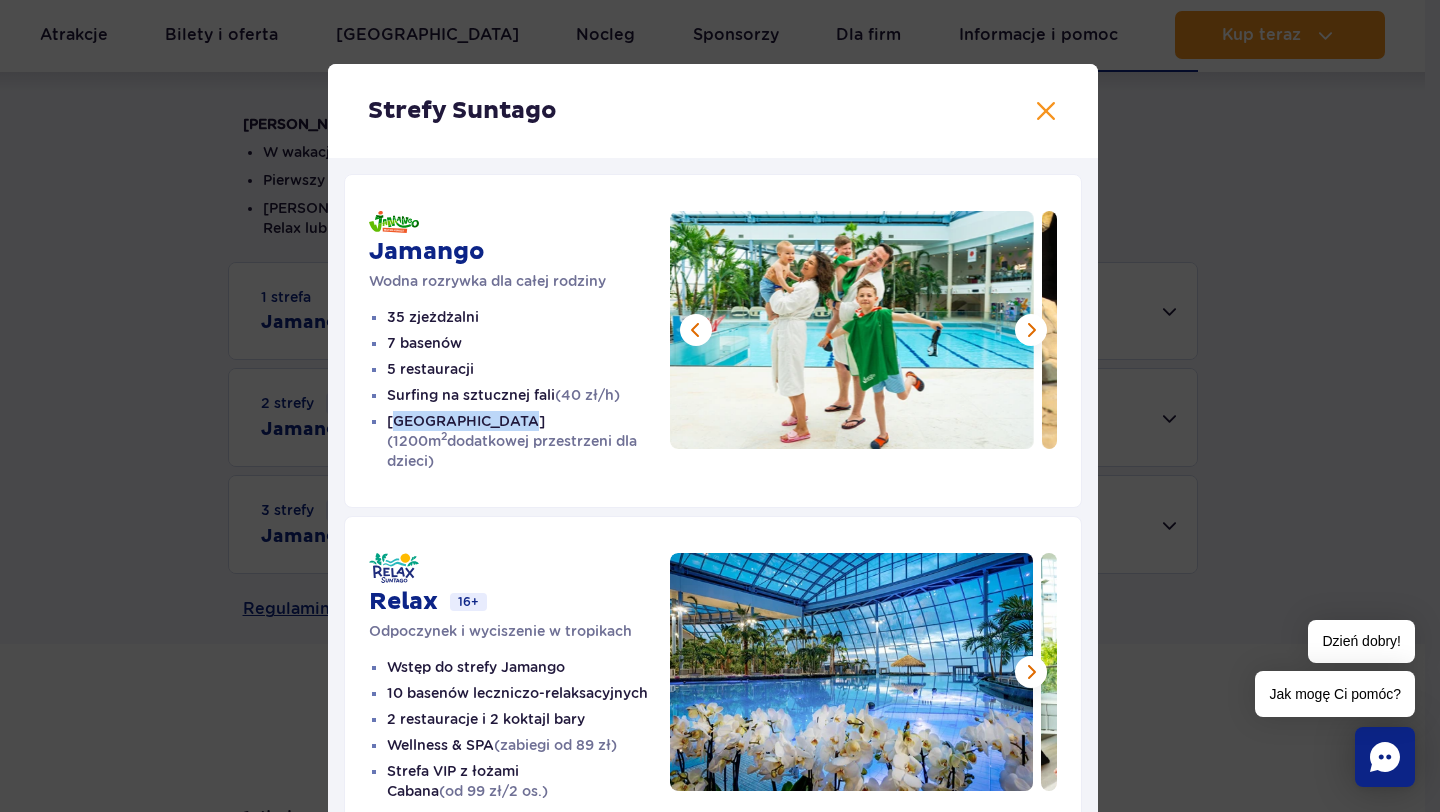 drag, startPoint x: 385, startPoint y: 421, endPoint x: 494, endPoint y: 418, distance: 109.041275 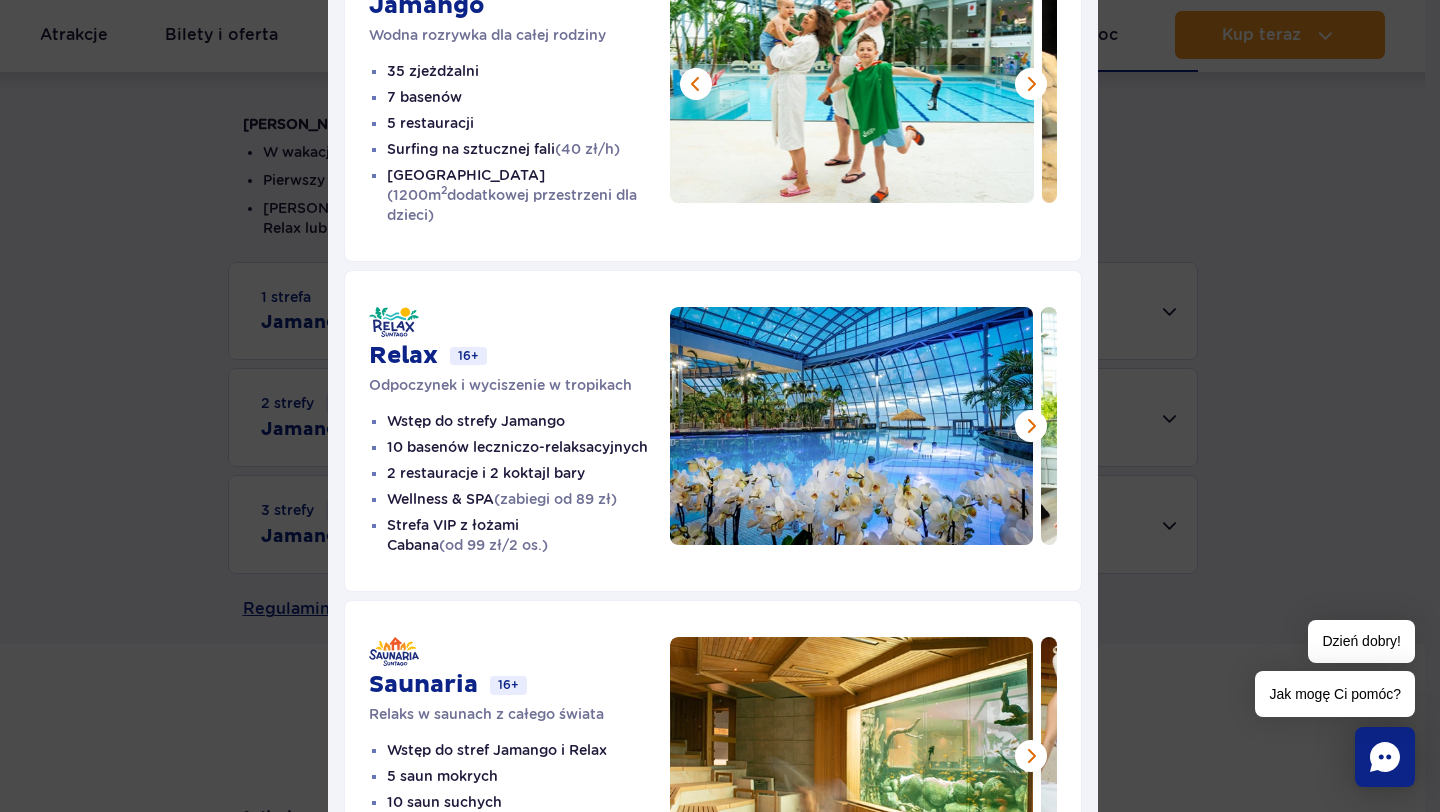 scroll, scrollTop: 349, scrollLeft: 0, axis: vertical 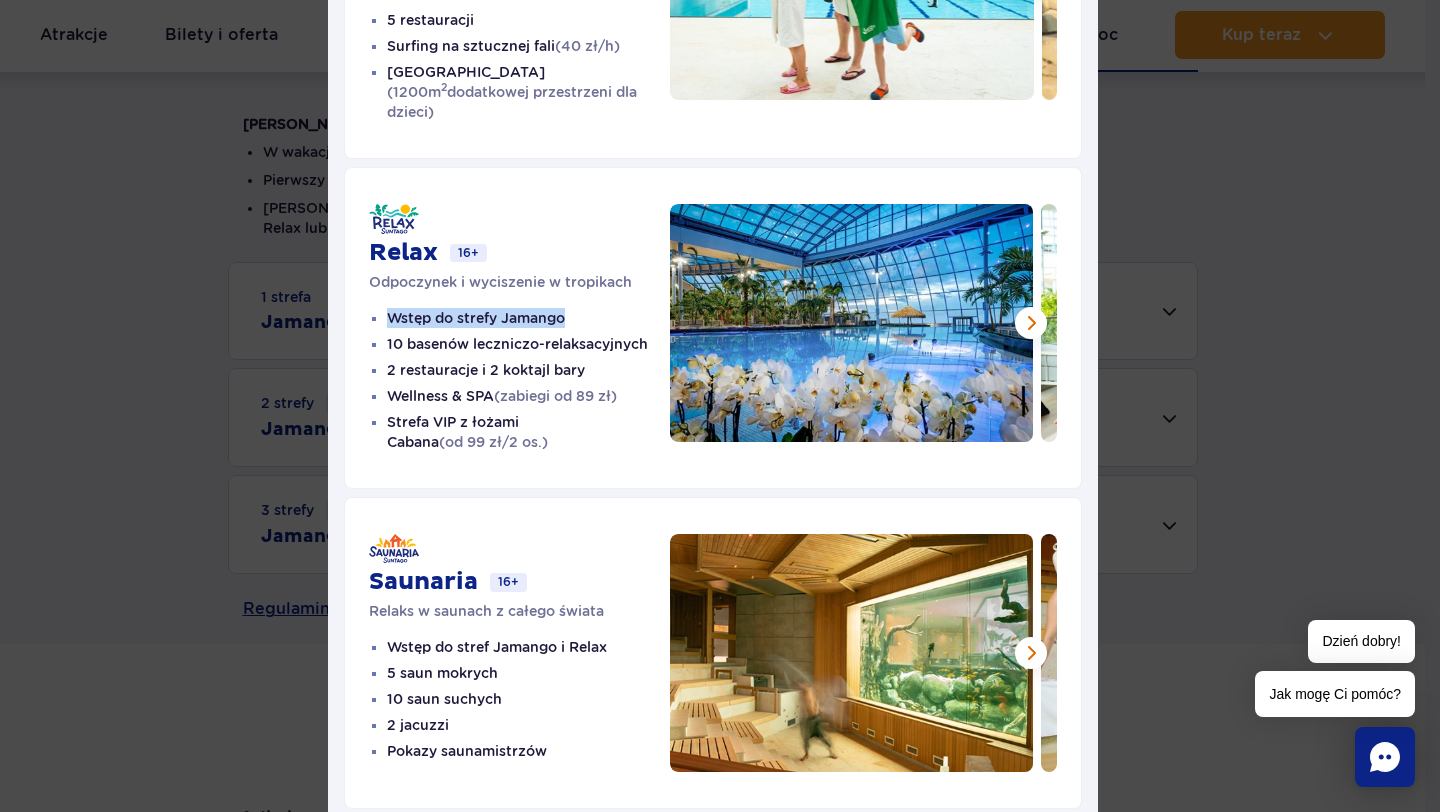 drag, startPoint x: 381, startPoint y: 294, endPoint x: 565, endPoint y: 297, distance: 184.02446 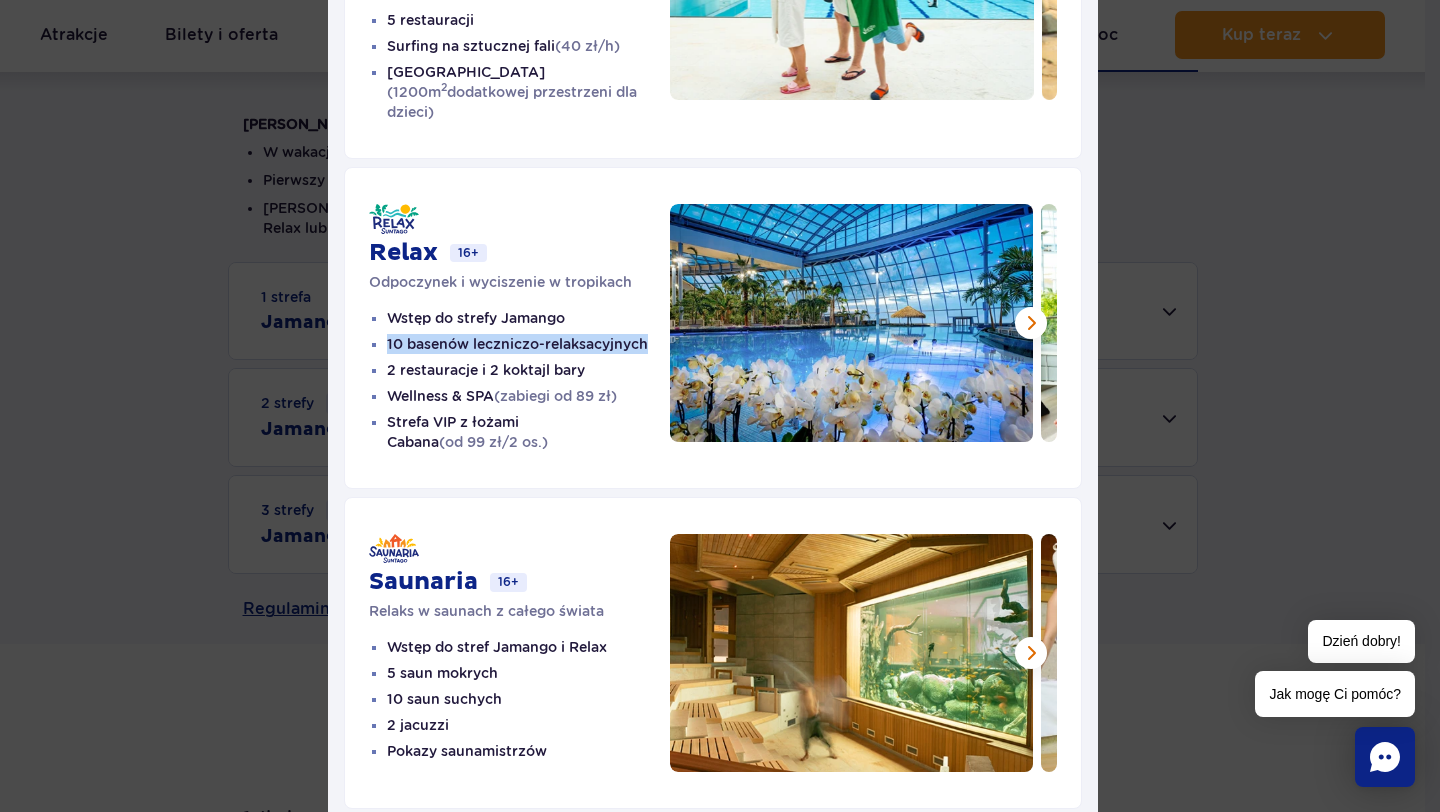 drag, startPoint x: 380, startPoint y: 323, endPoint x: 637, endPoint y: 324, distance: 257.00195 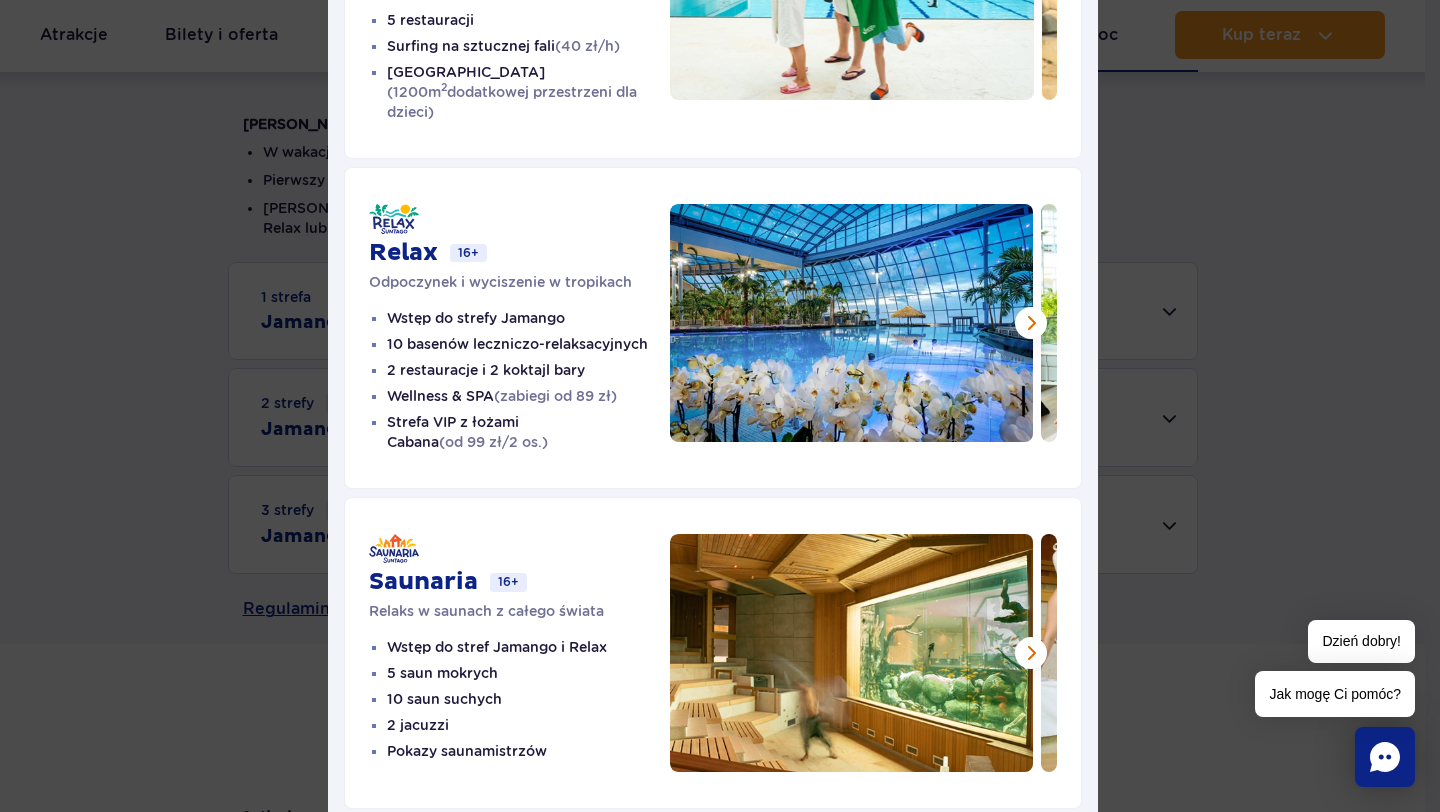 drag, startPoint x: 383, startPoint y: 347, endPoint x: 559, endPoint y: 346, distance: 176.00284 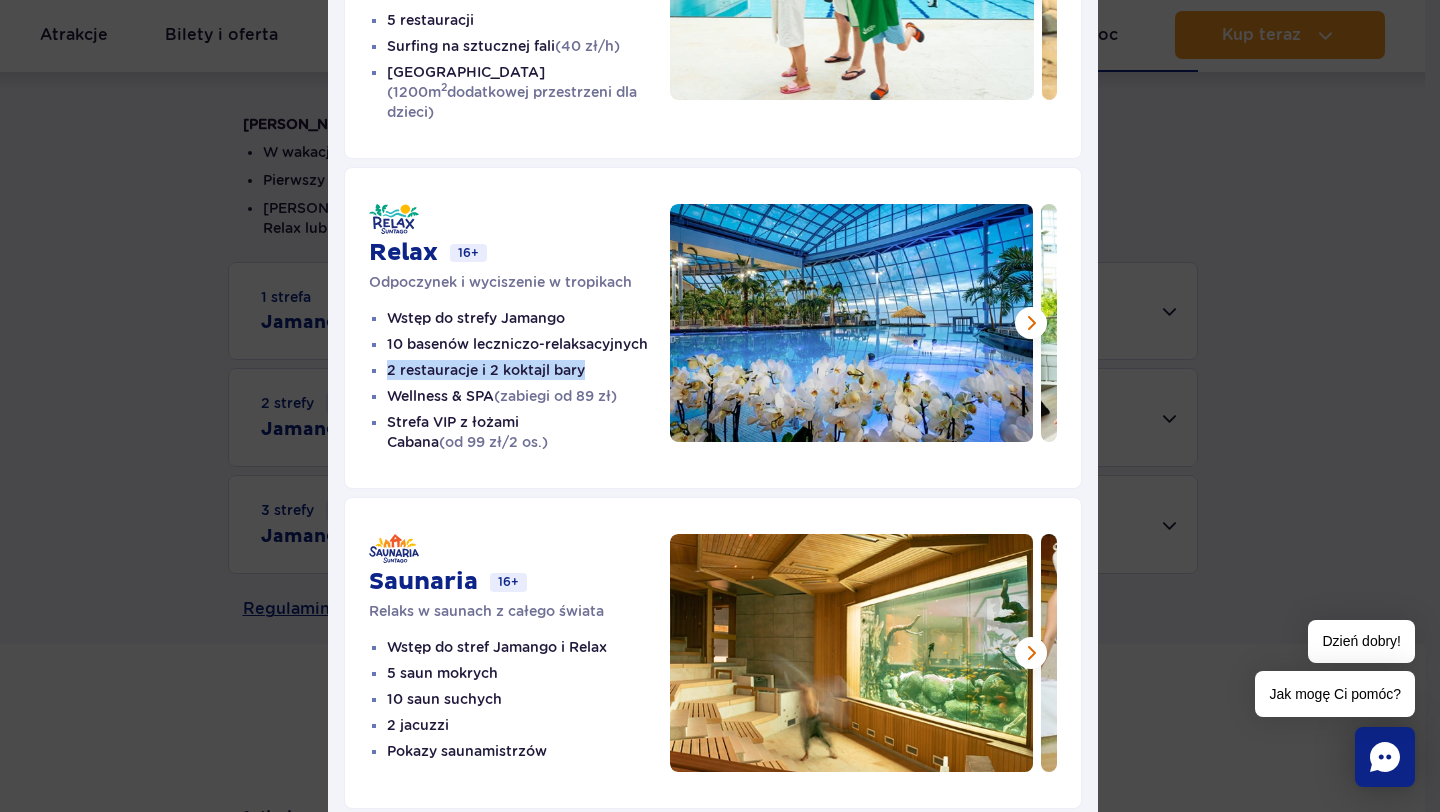 drag, startPoint x: 582, startPoint y: 350, endPoint x: 381, endPoint y: 353, distance: 201.02238 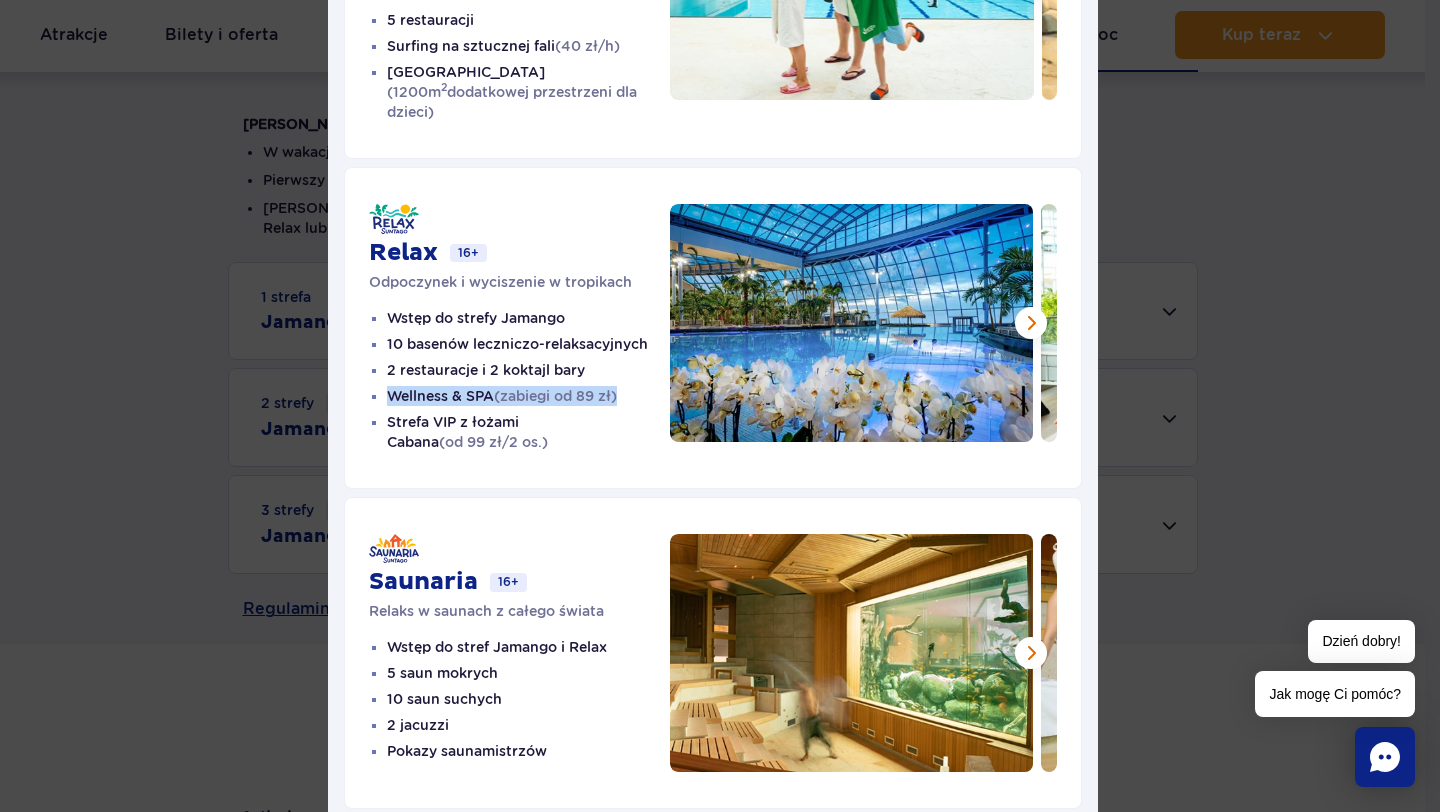 drag, startPoint x: 381, startPoint y: 378, endPoint x: 623, endPoint y: 374, distance: 242.03305 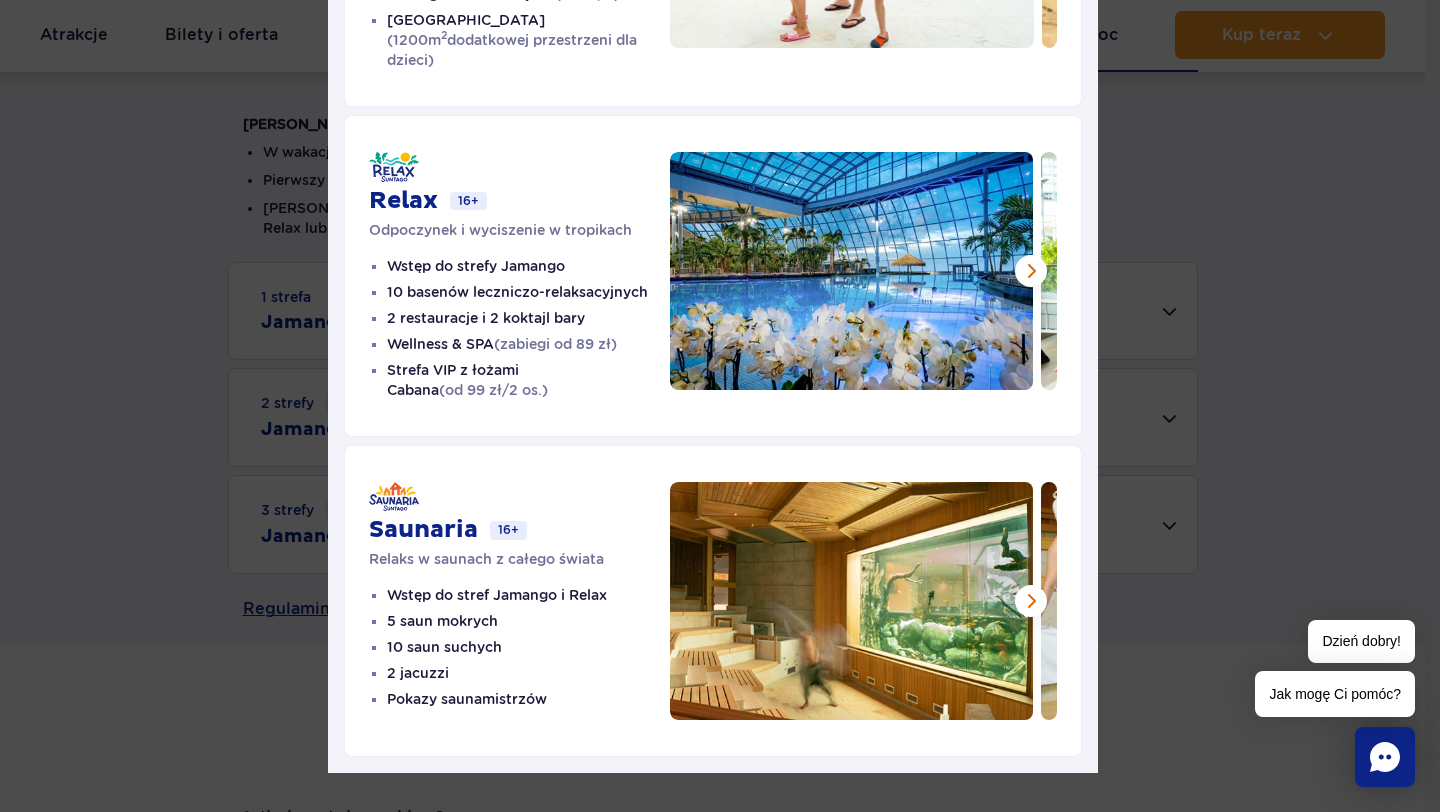 scroll, scrollTop: 406, scrollLeft: 0, axis: vertical 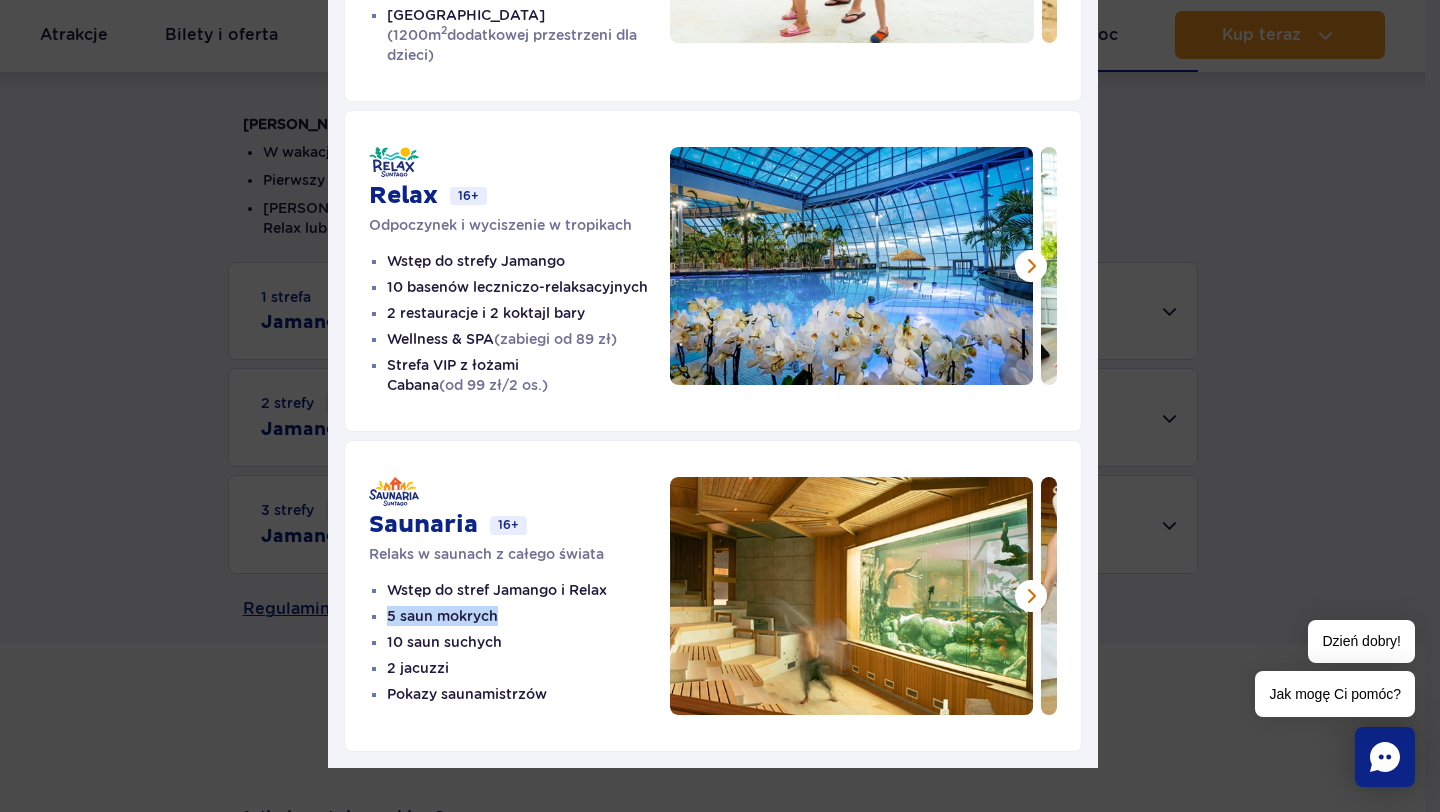 drag, startPoint x: 493, startPoint y: 598, endPoint x: 379, endPoint y: 598, distance: 114 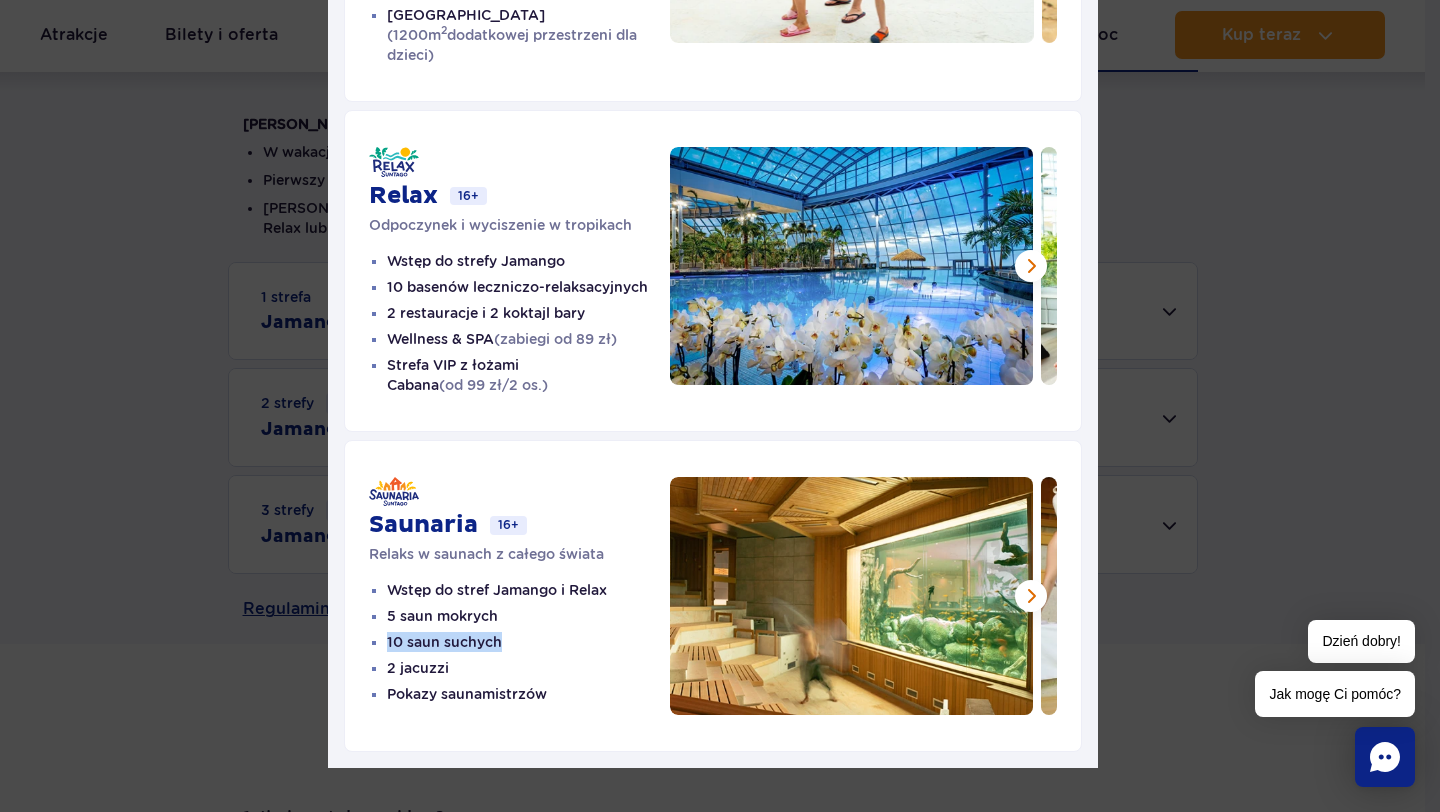 drag, startPoint x: 375, startPoint y: 622, endPoint x: 491, endPoint y: 624, distance: 116.01724 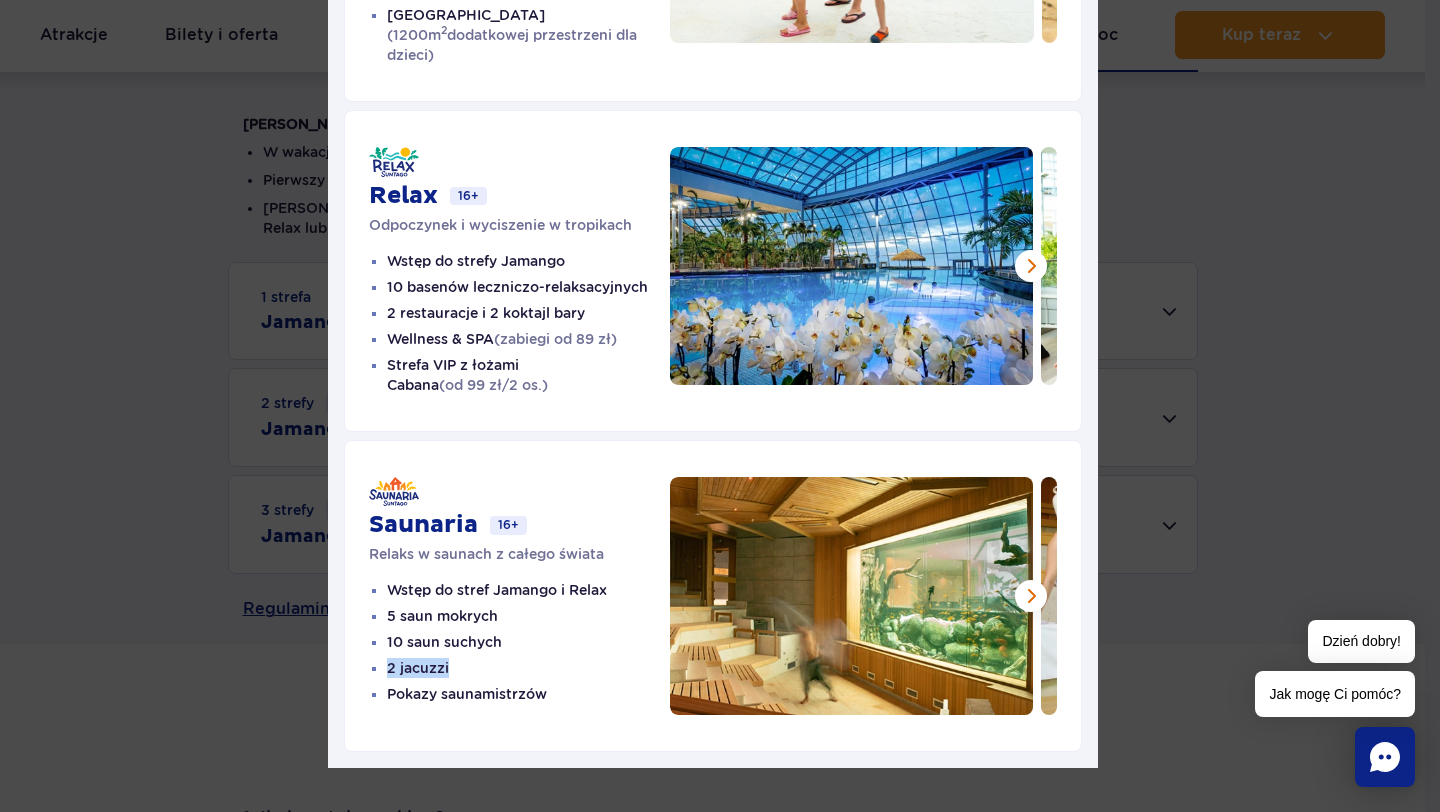 drag, startPoint x: 454, startPoint y: 648, endPoint x: 379, endPoint y: 650, distance: 75.026665 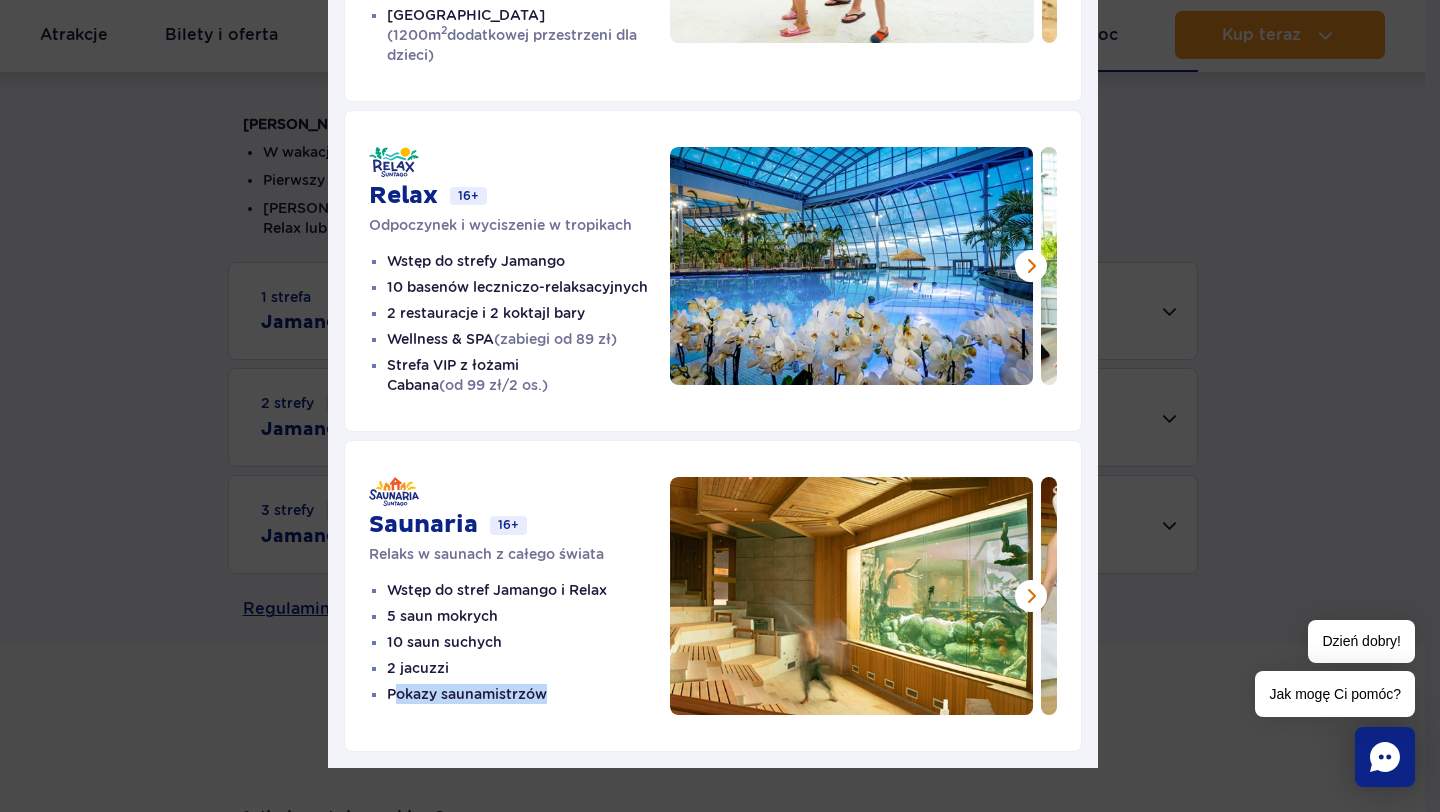 drag, startPoint x: 384, startPoint y: 680, endPoint x: 549, endPoint y: 676, distance: 165.04848 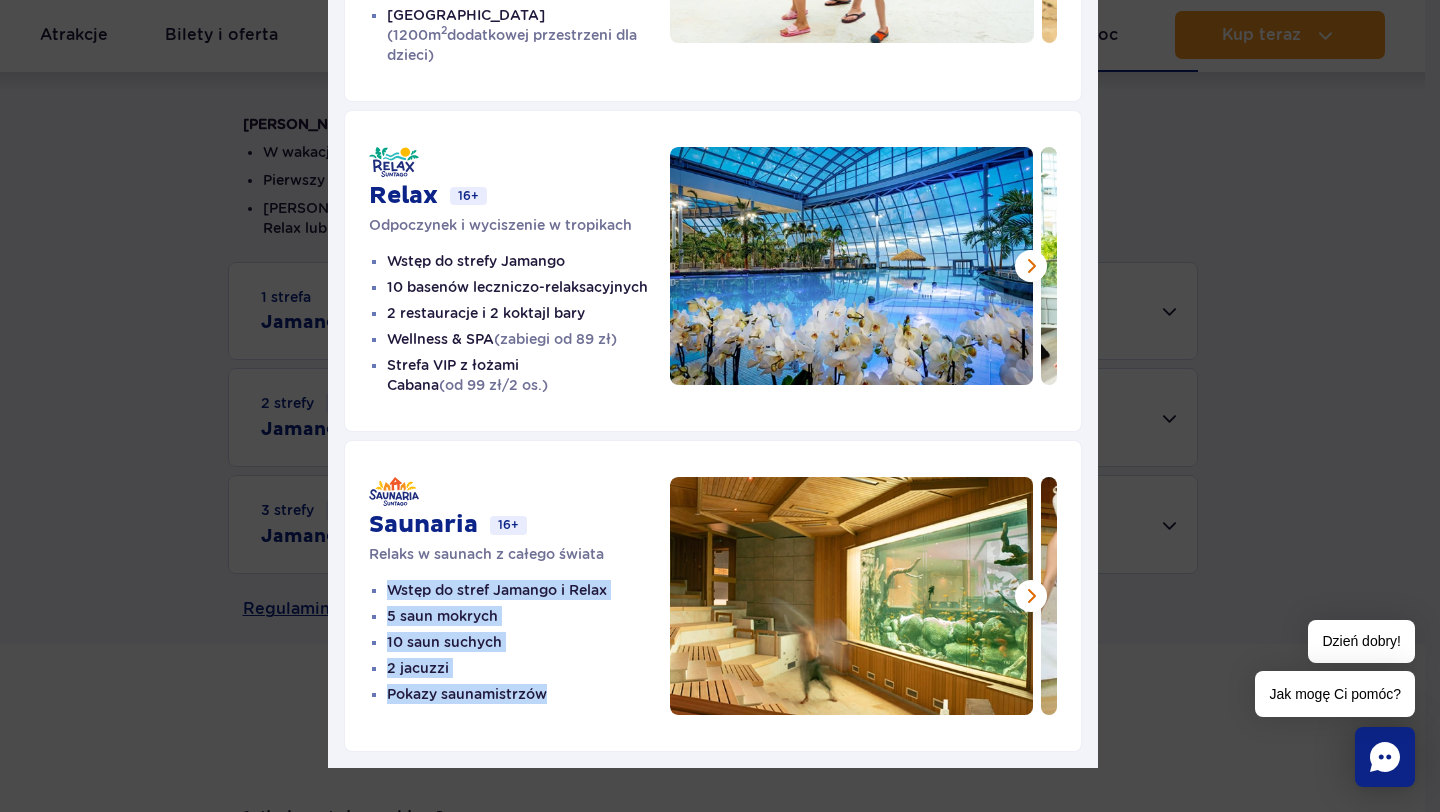 drag, startPoint x: 542, startPoint y: 674, endPoint x: 373, endPoint y: 546, distance: 212.00237 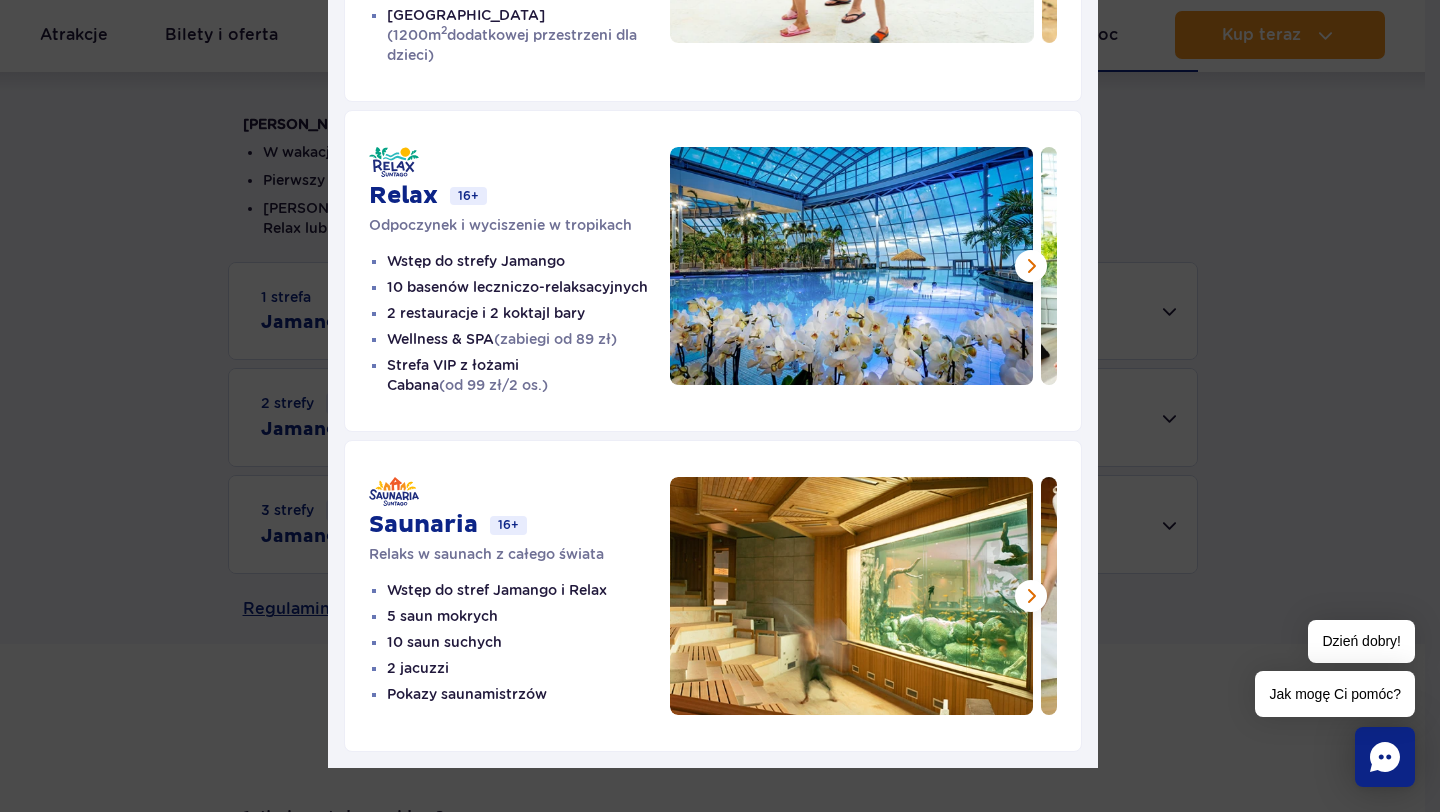 click on "Saunaria 16+
Relaks w saunach z całego świata
Wstęp do stref Jamango i Relax
5 saun mokrych
10 saun suchych
2 jacuzzi
Pokazy saunamistrzów" at bounding box center (713, 596) 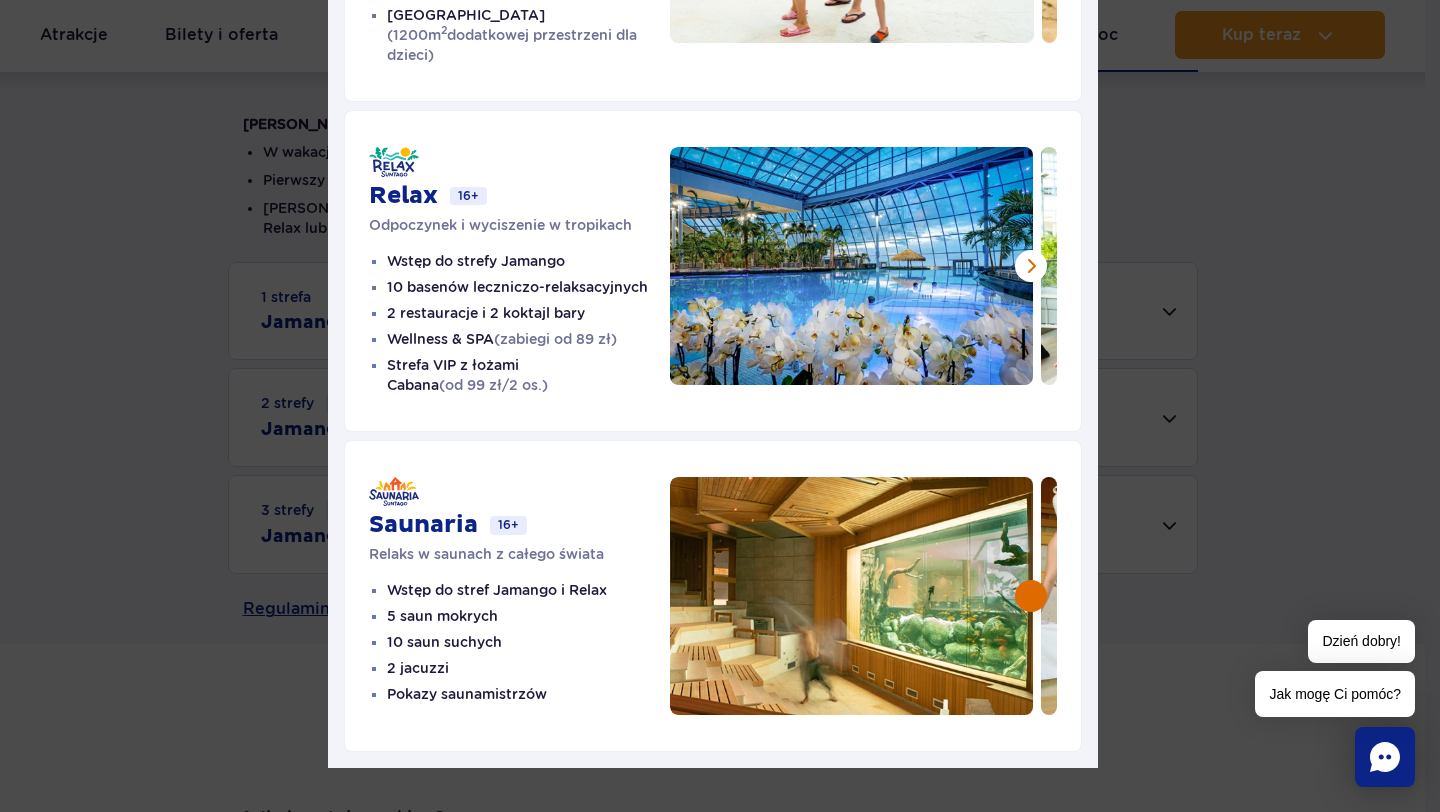 click at bounding box center (1031, 596) 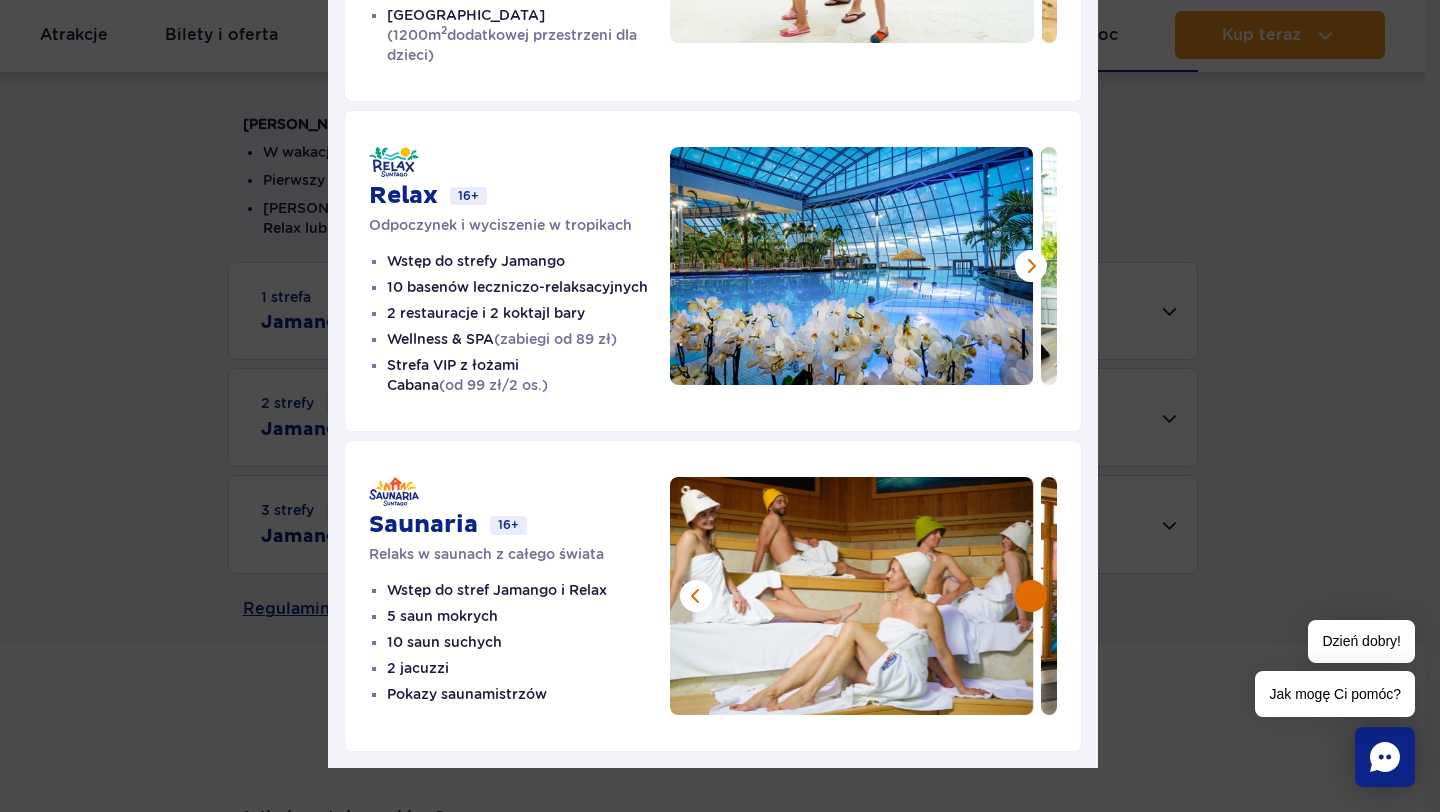 click at bounding box center [1031, 596] 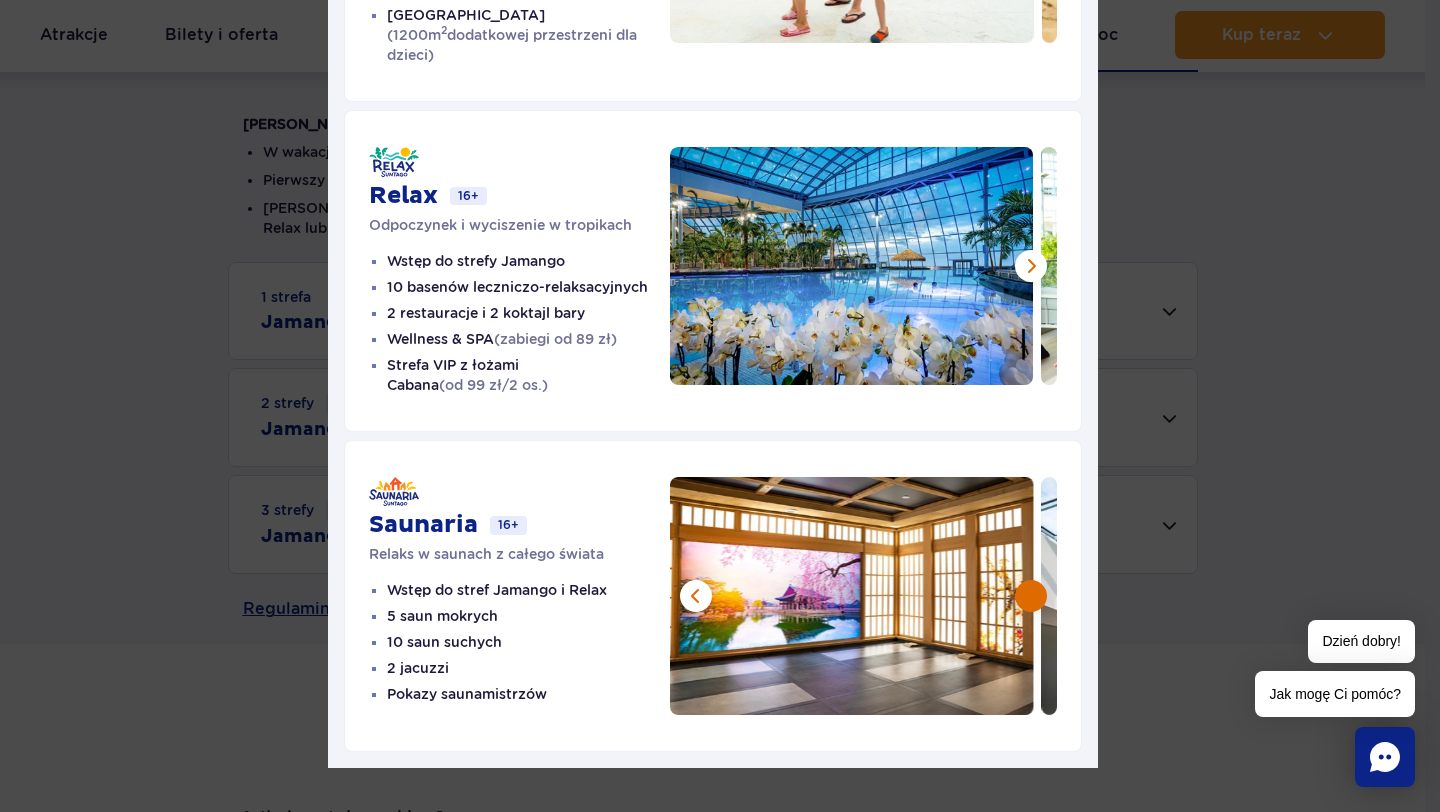 click at bounding box center [1031, 596] 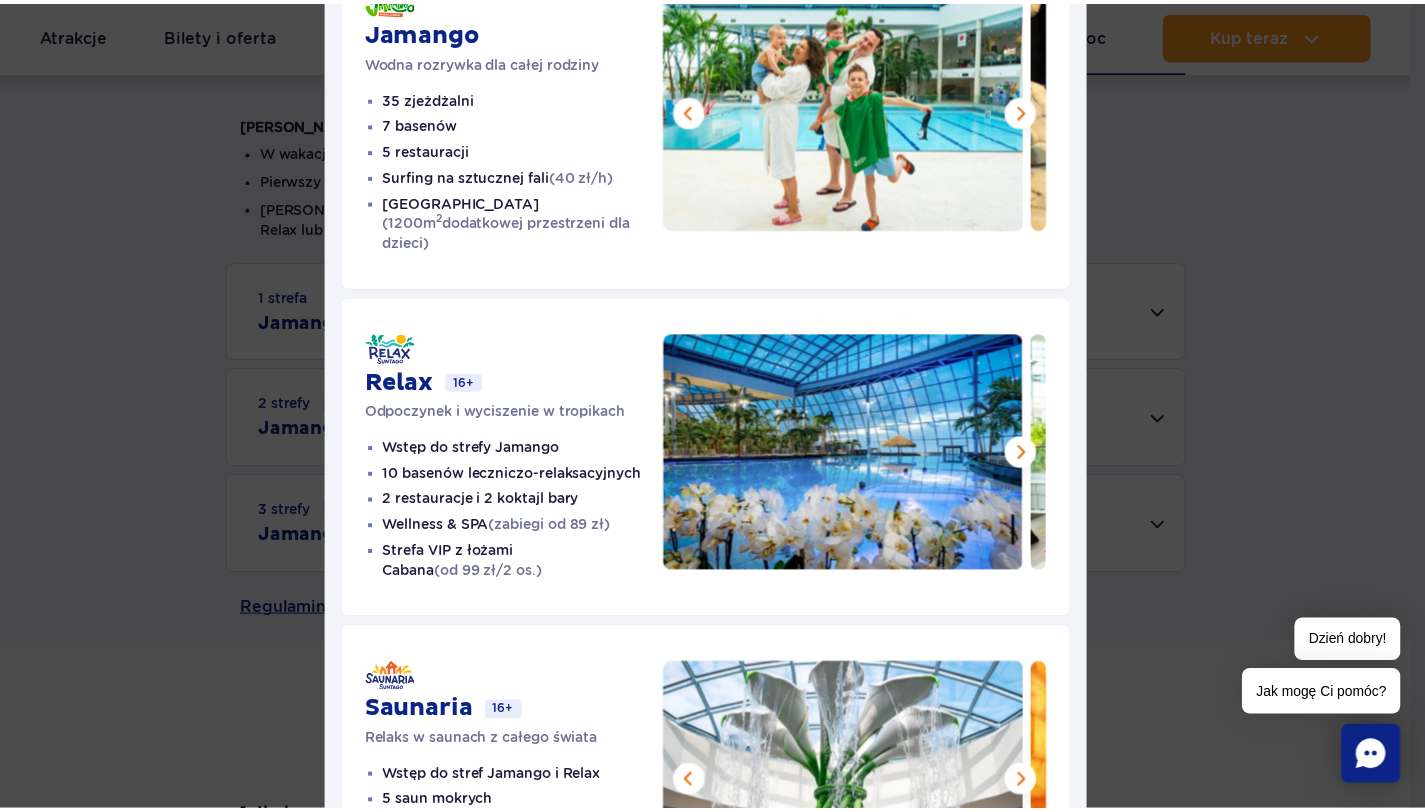 scroll, scrollTop: 0, scrollLeft: 0, axis: both 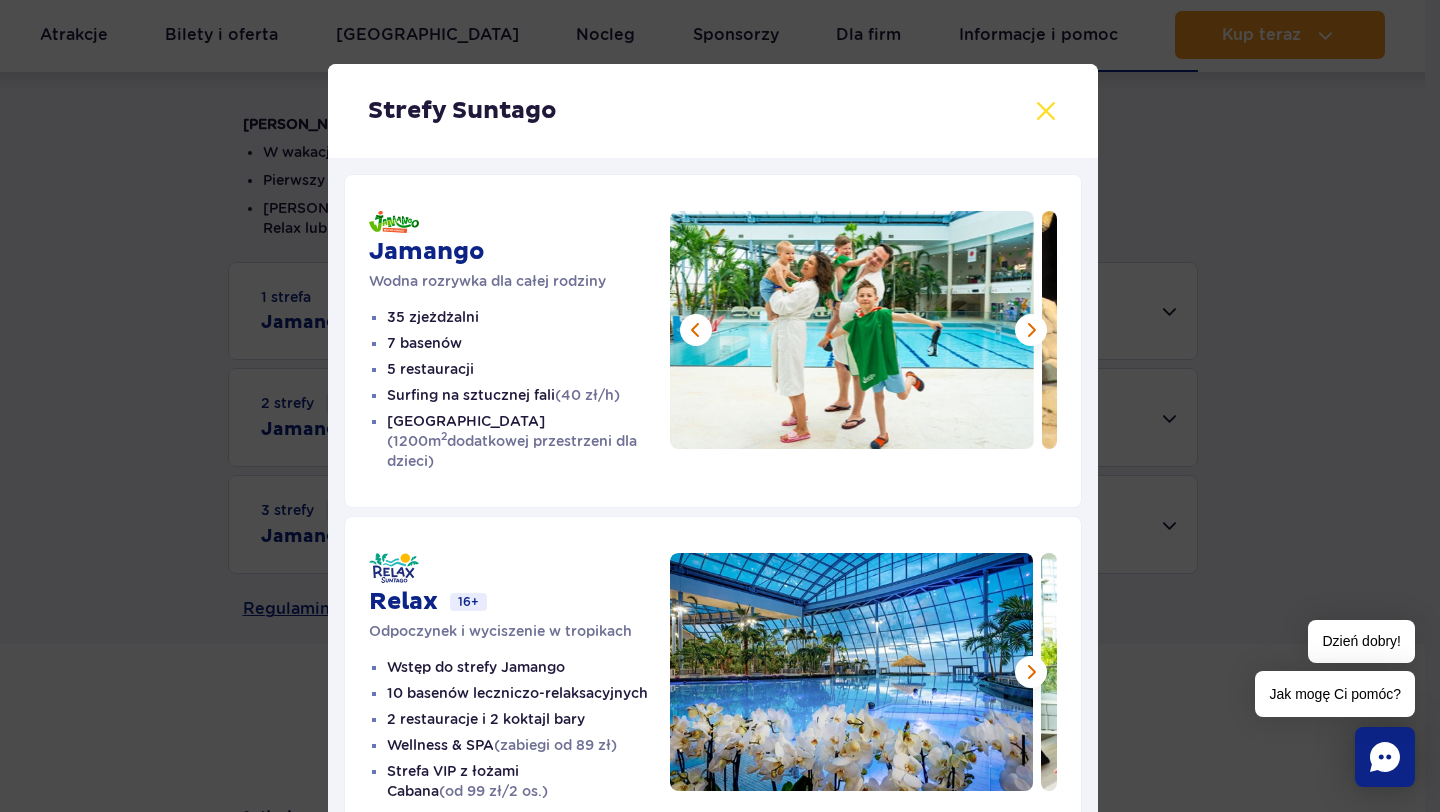 click at bounding box center [1046, 111] 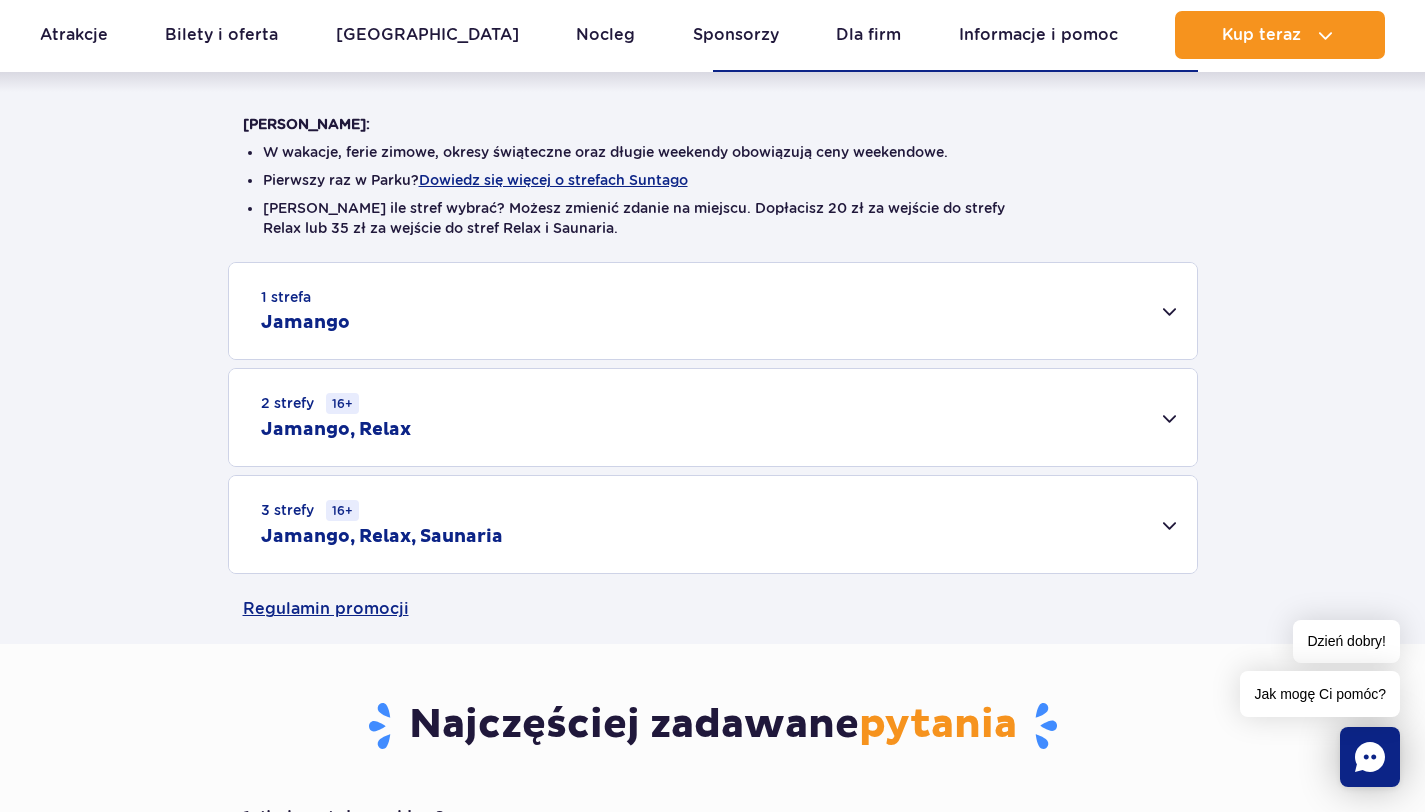 click on "1 strefa
Jamango" at bounding box center (713, 311) 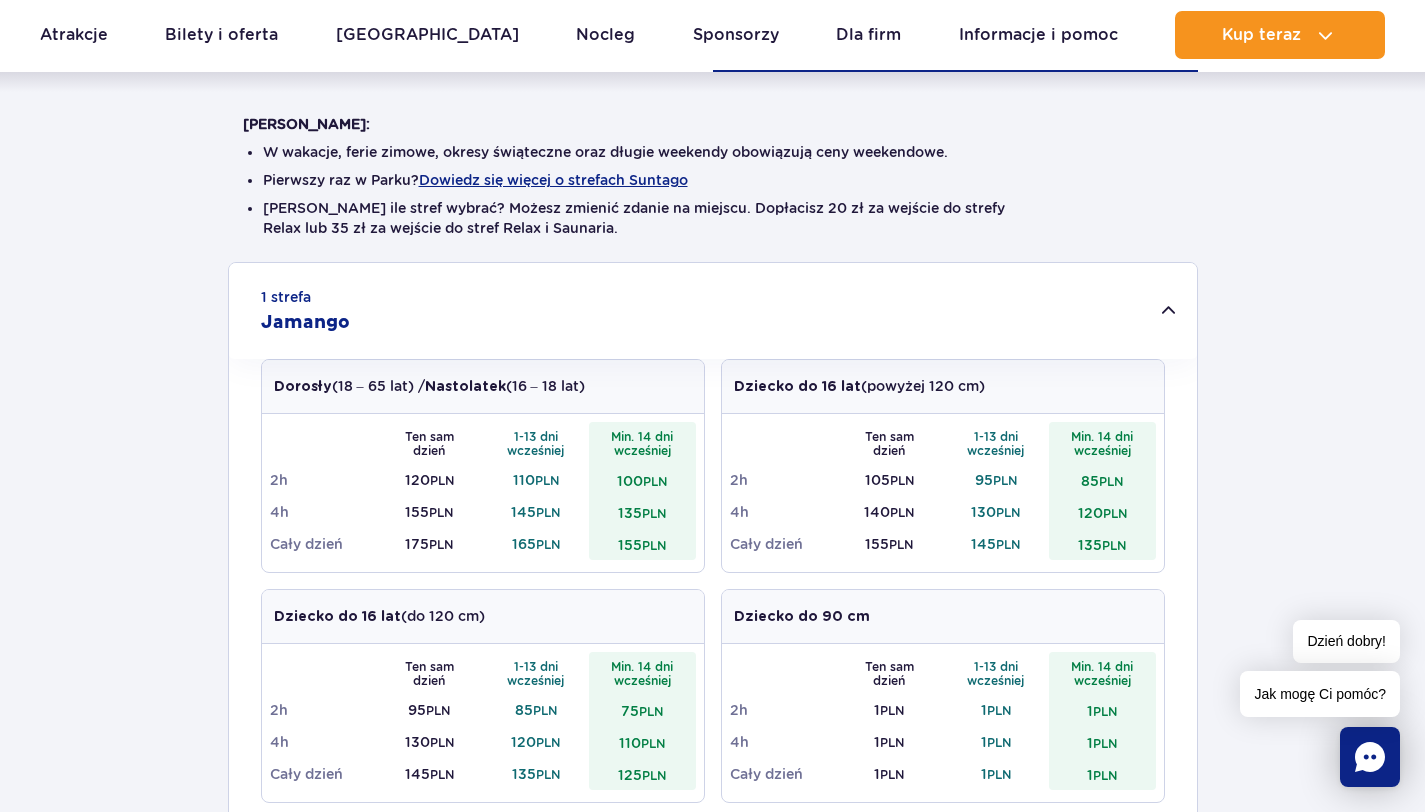 click on "1 strefa
Jamango" at bounding box center (713, 311) 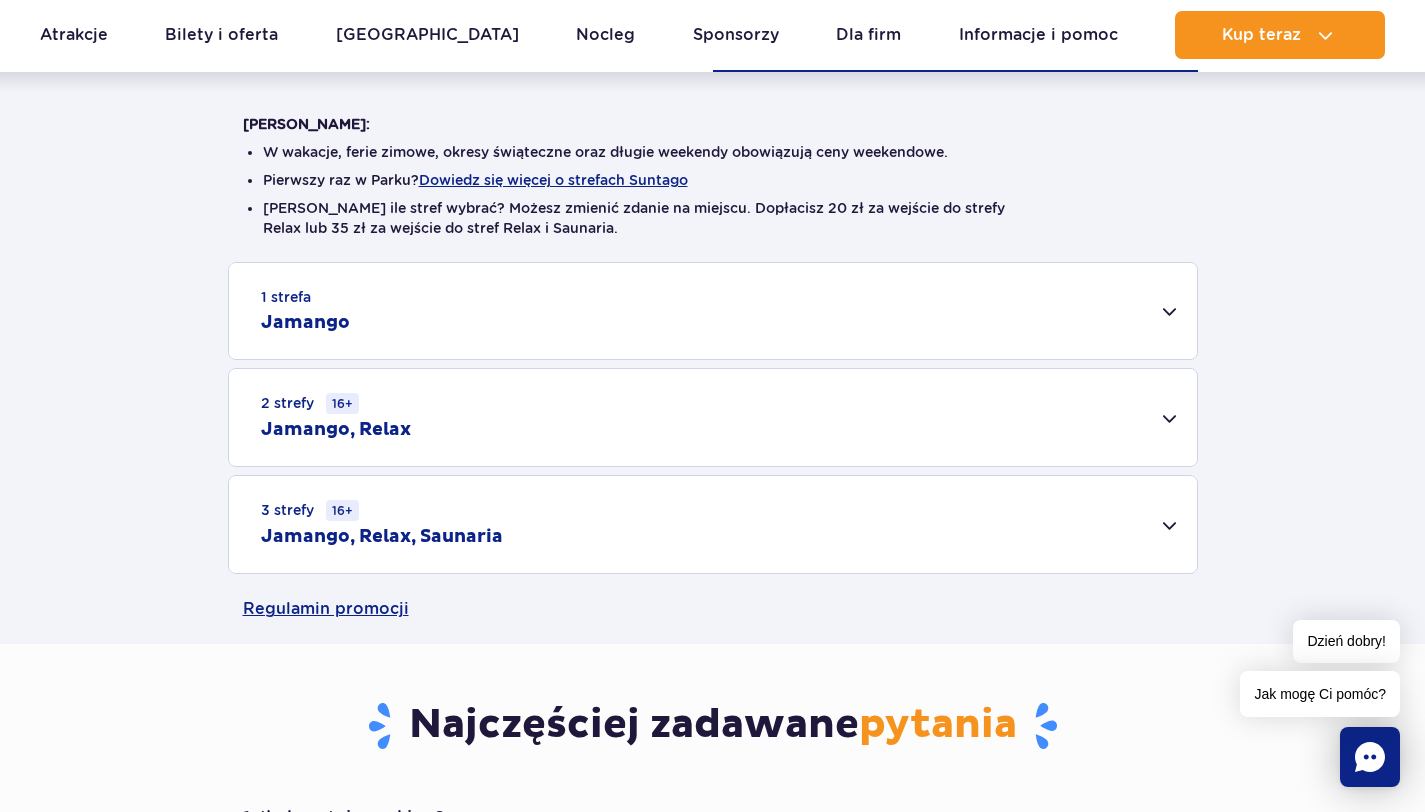 click on "2 strefy  16+
Jamango, Relax" at bounding box center [713, 417] 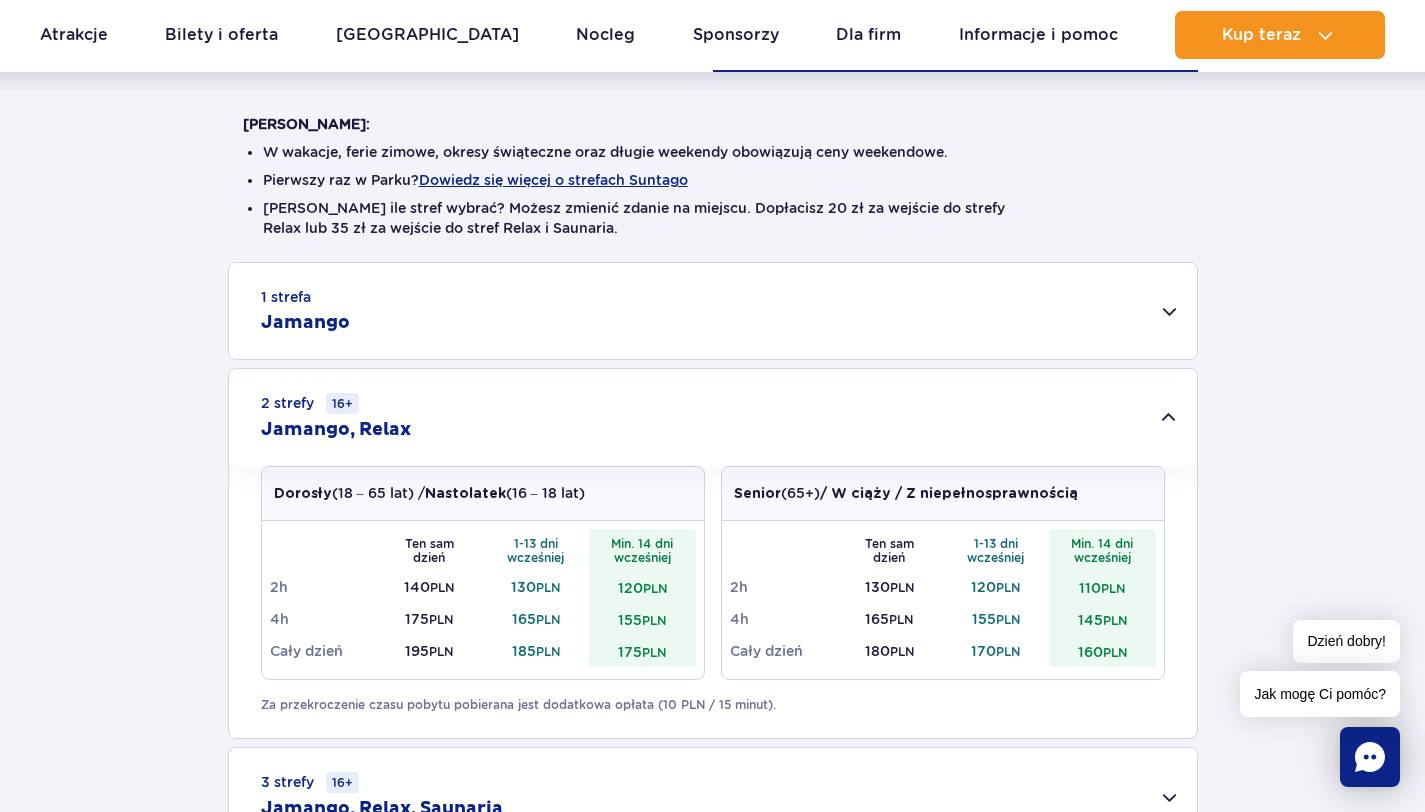 click on "2 strefy  16+
Jamango, Relax" at bounding box center (713, 417) 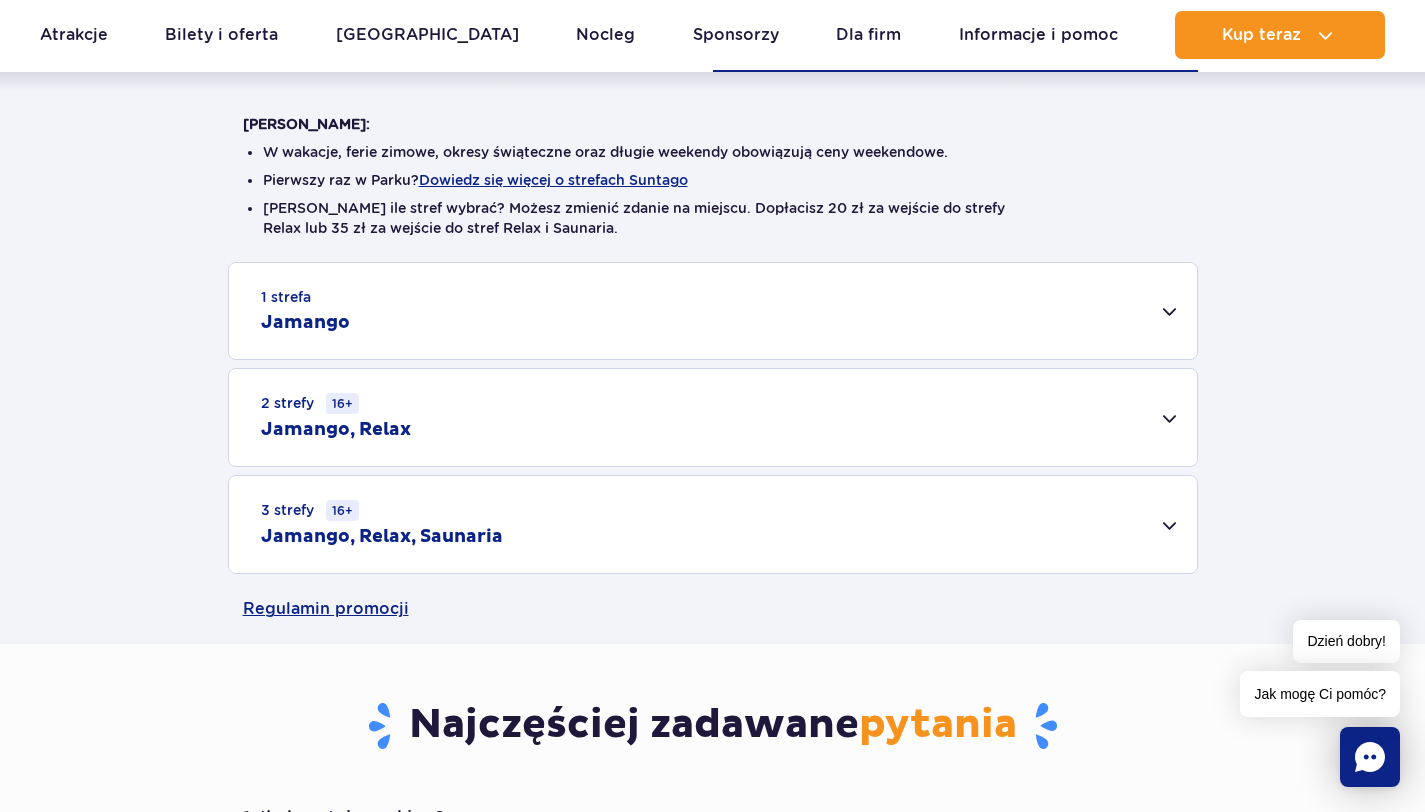 click on "2 strefy  16+
Jamango, Relax" at bounding box center [713, 417] 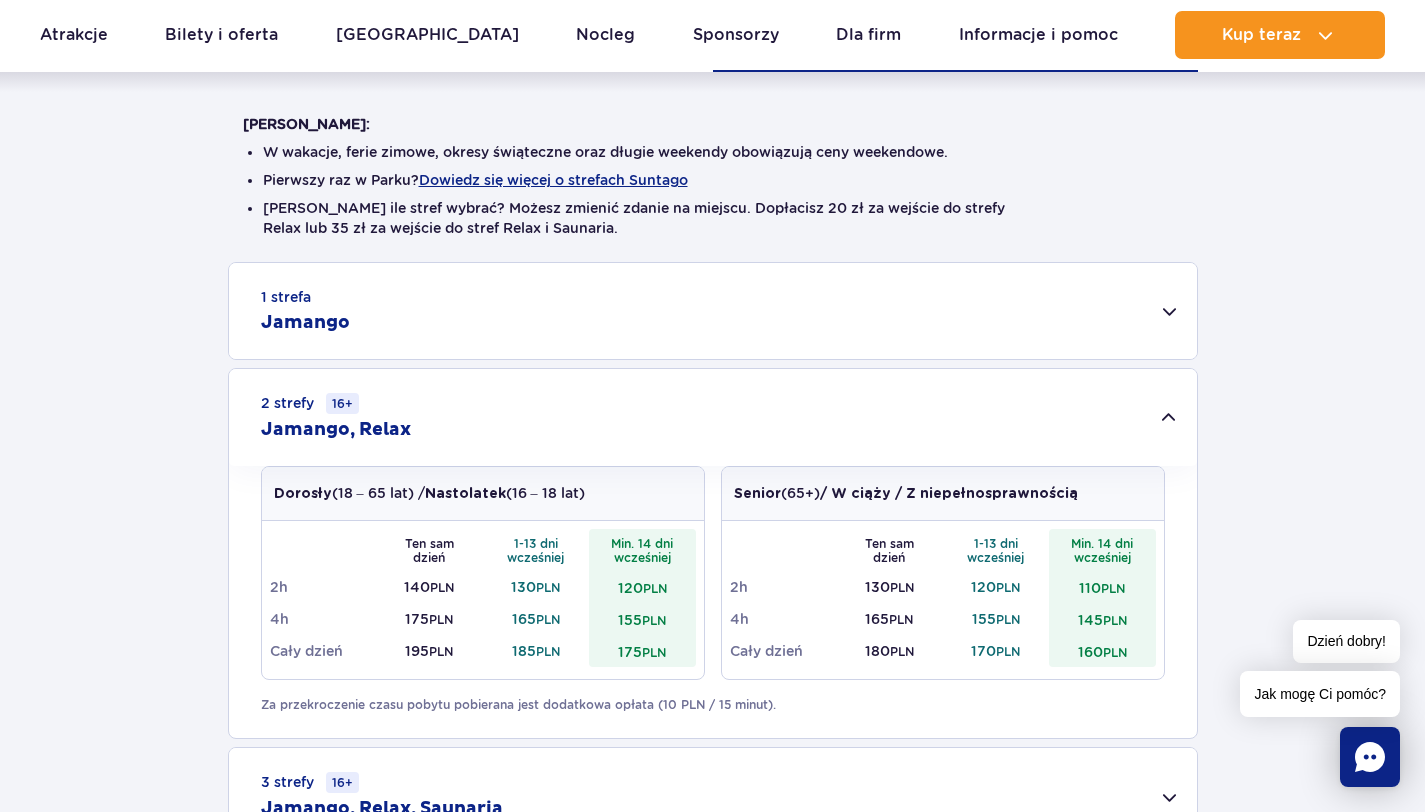 scroll, scrollTop: 0, scrollLeft: 0, axis: both 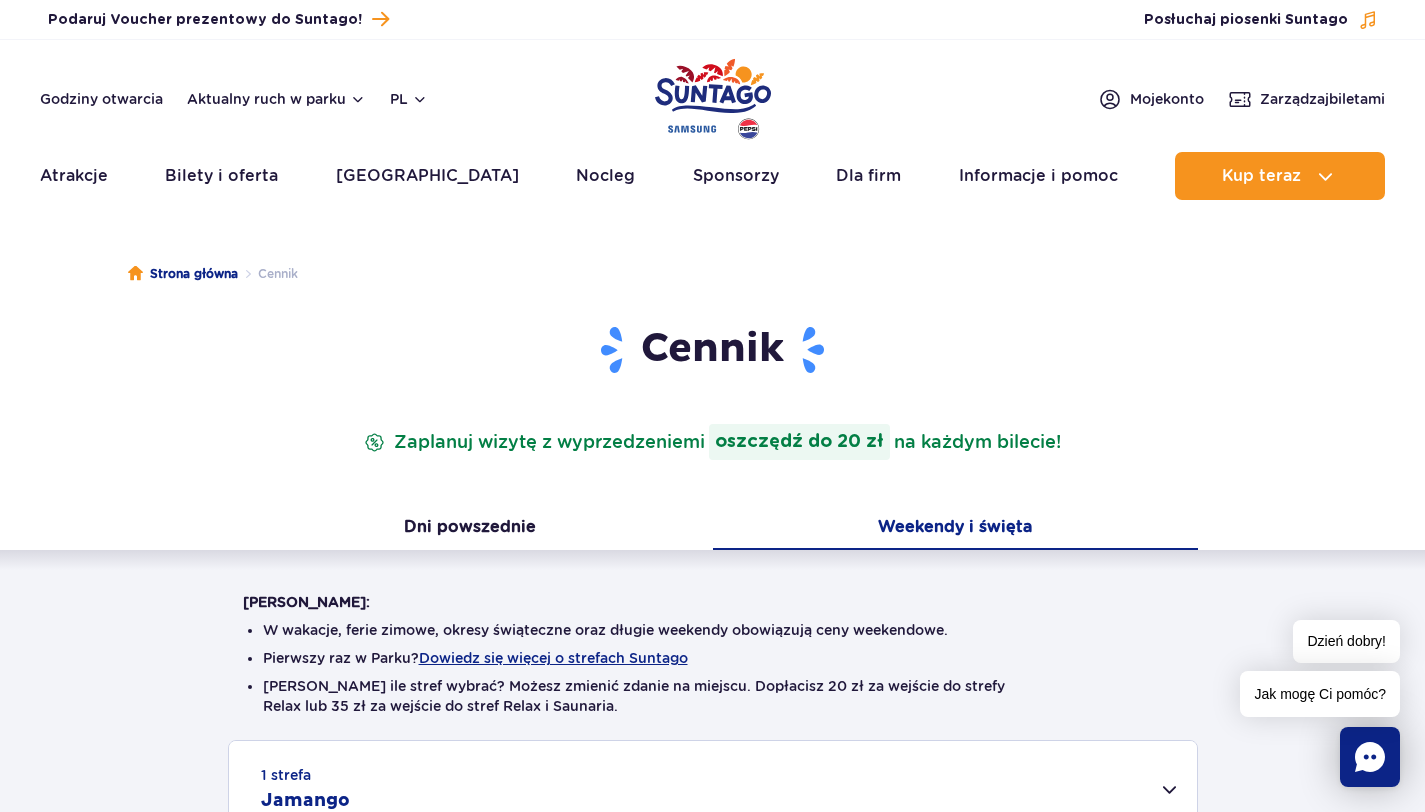 click on "Godziny otwarcia
Aktualny ruch w parku
PL PL UA EN PL" at bounding box center (234, 99) 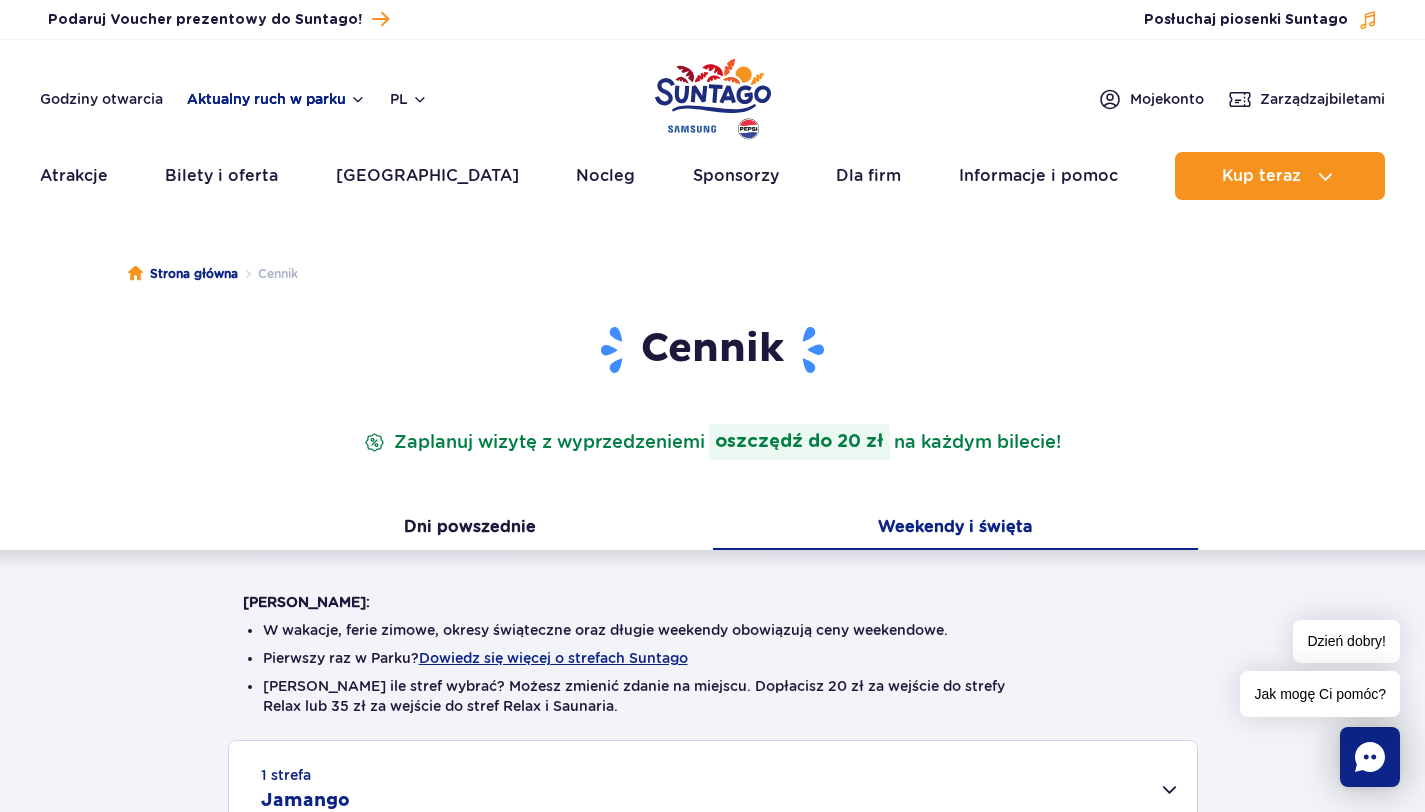 click on "Aktualny ruch w parku" at bounding box center [276, 99] 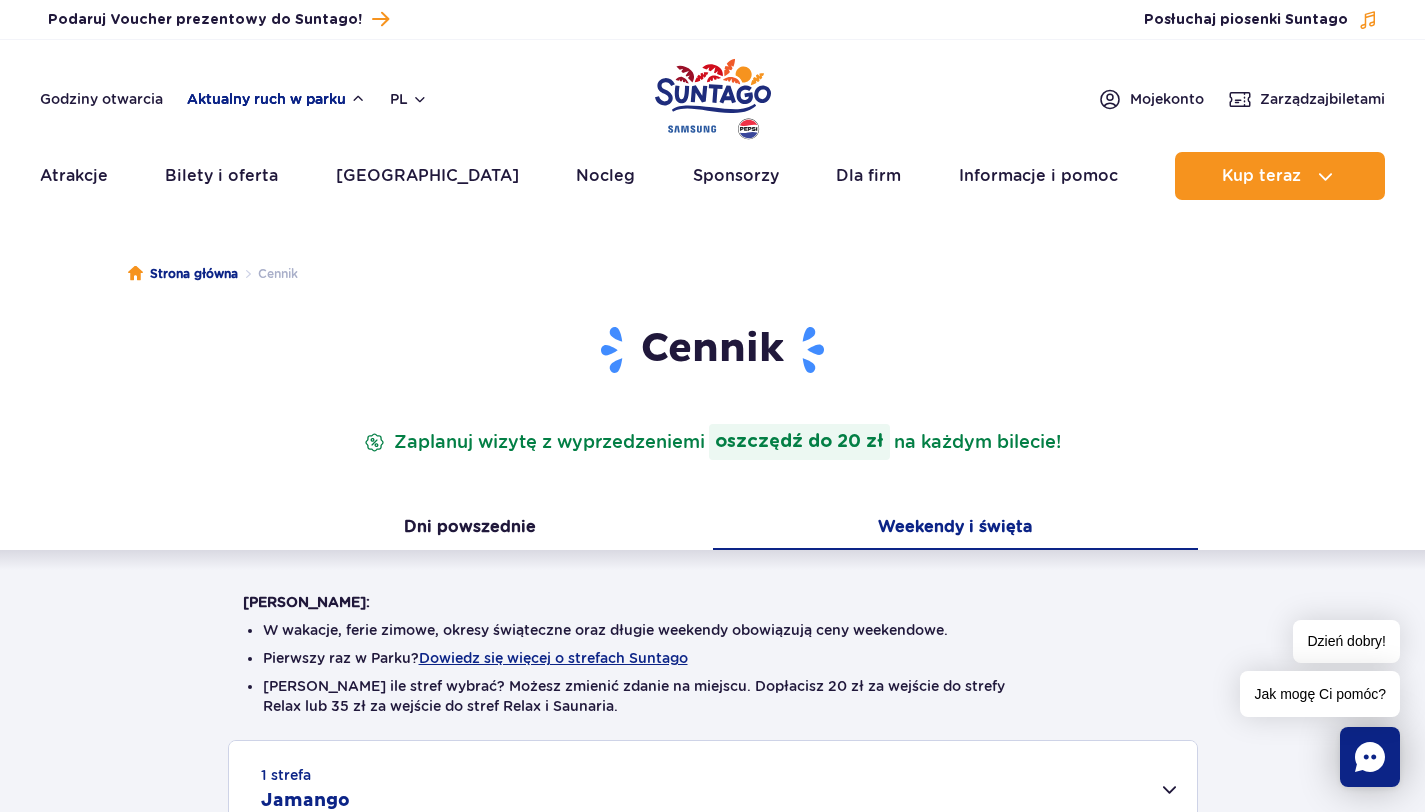 click on "Aktualny ruch w parku" at bounding box center [276, 99] 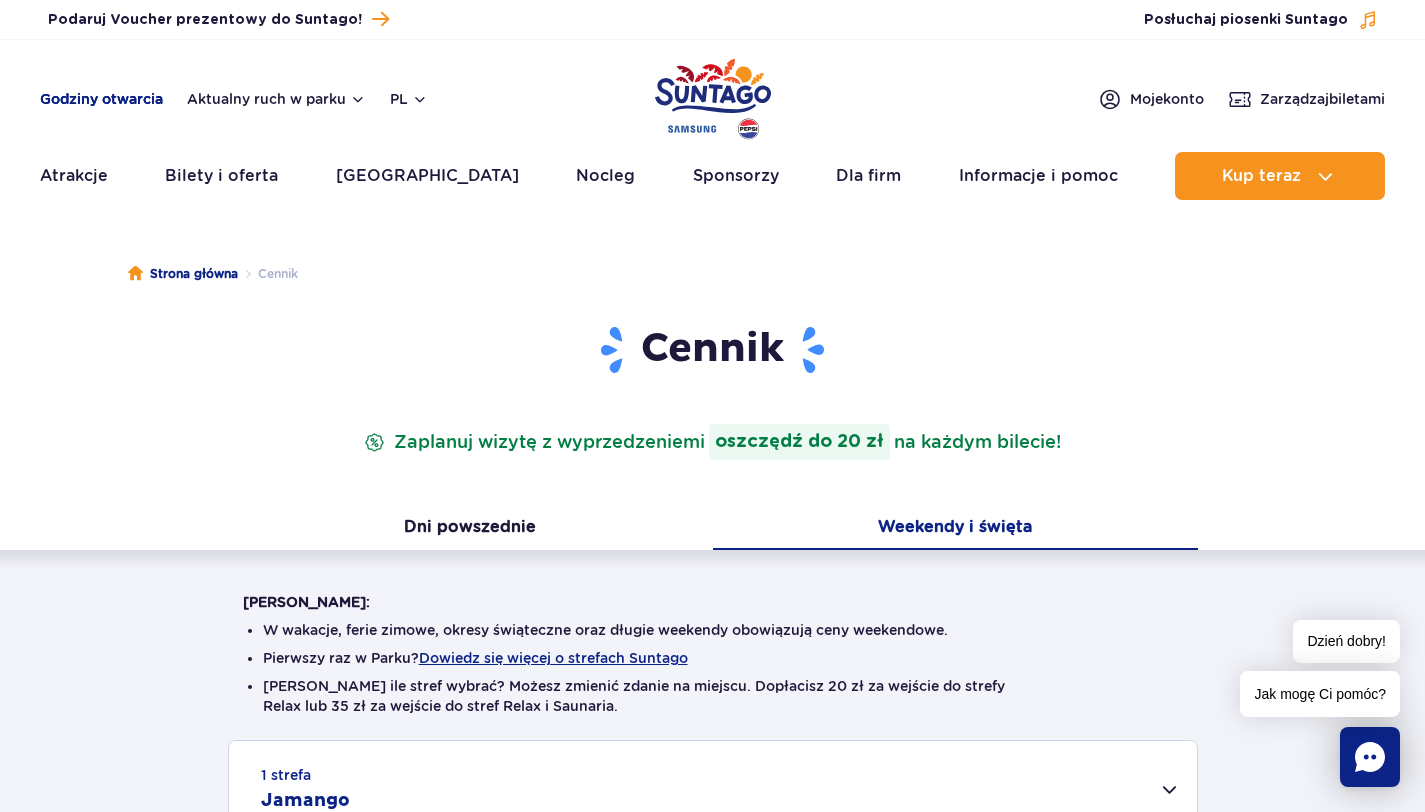 click on "Godziny otwarcia" at bounding box center (101, 99) 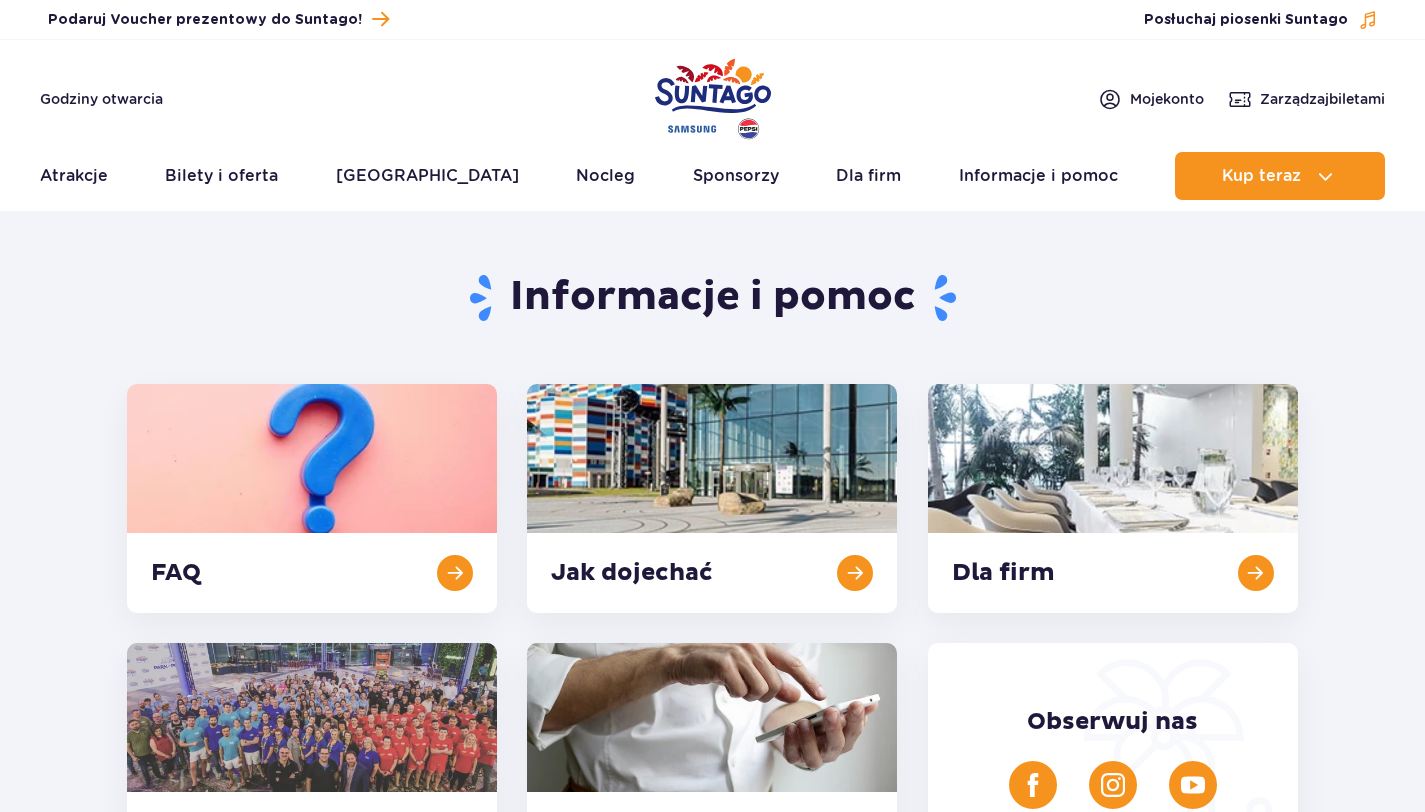 scroll, scrollTop: 1, scrollLeft: 0, axis: vertical 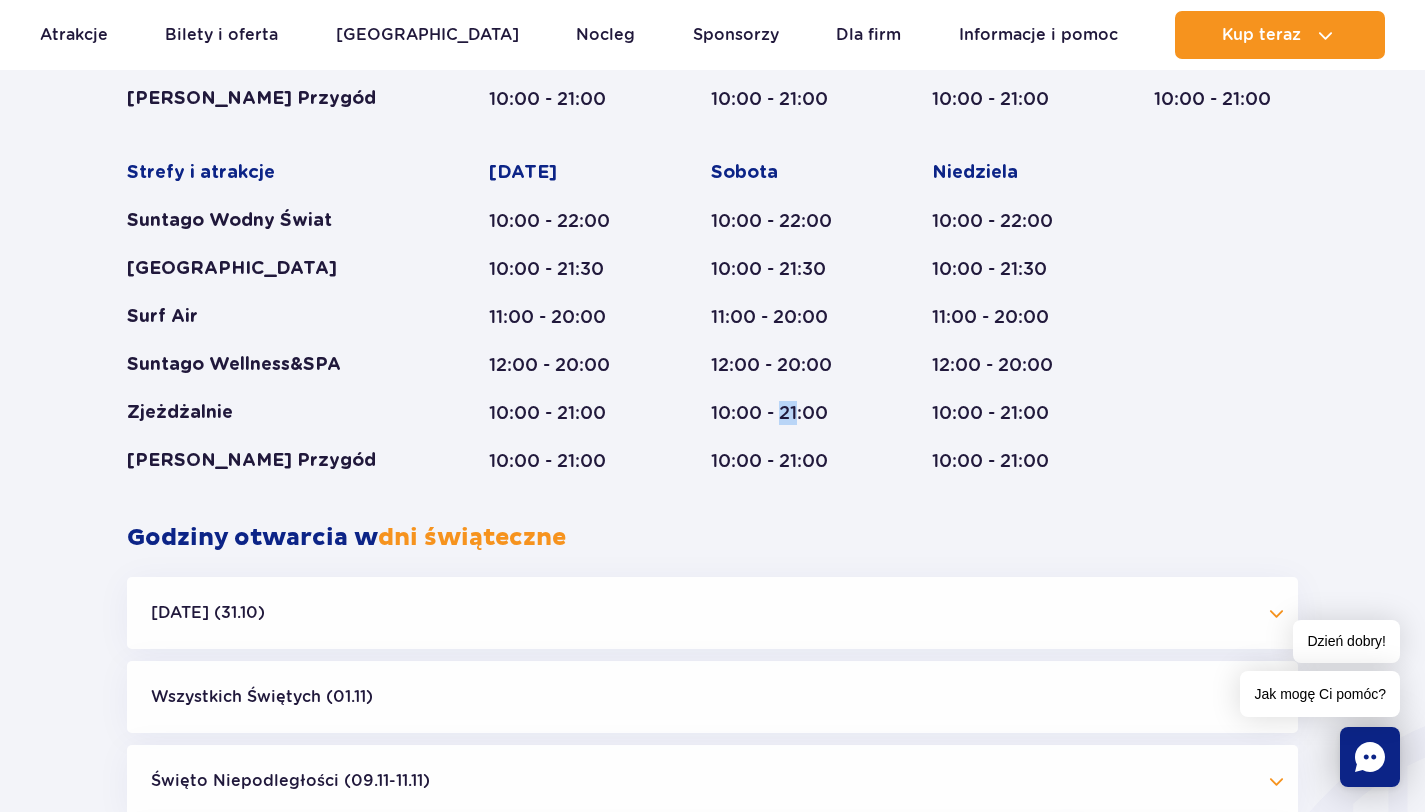 drag, startPoint x: 800, startPoint y: 415, endPoint x: 782, endPoint y: 413, distance: 18.110771 